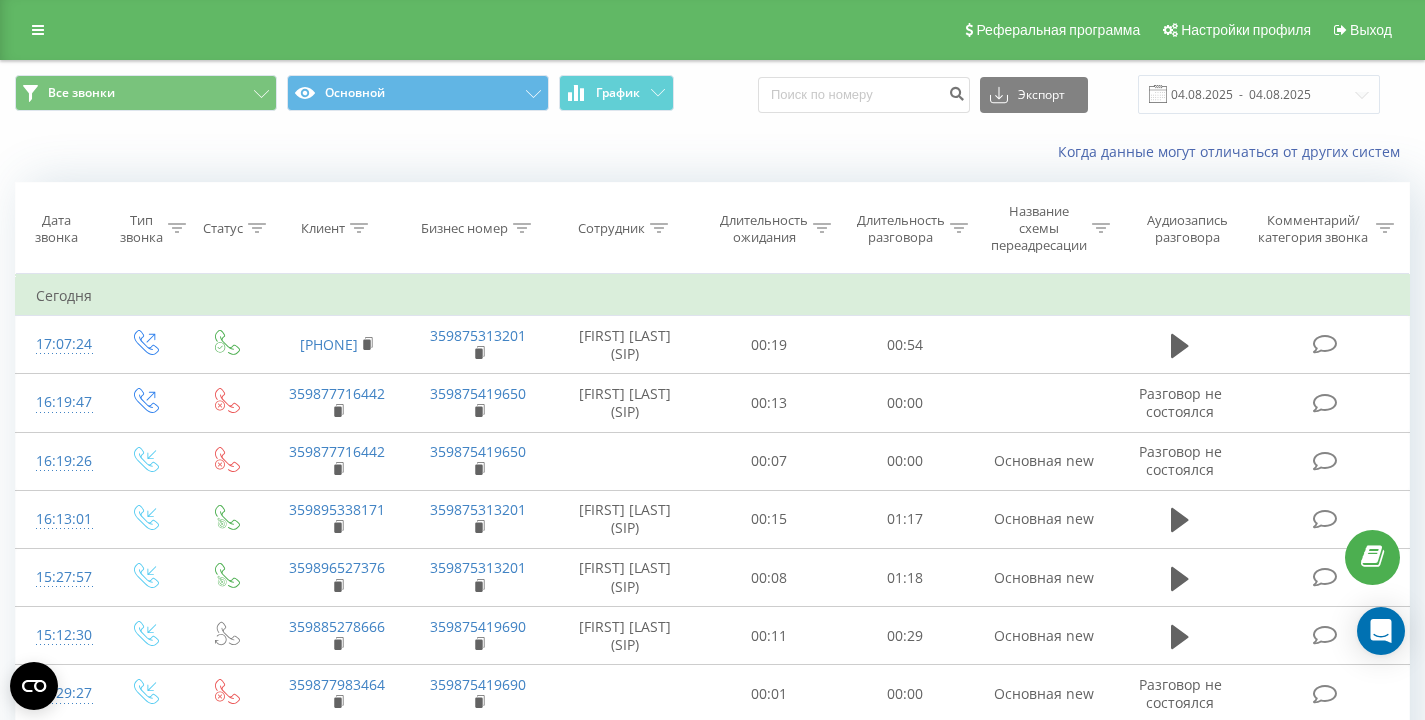 scroll, scrollTop: 0, scrollLeft: 0, axis: both 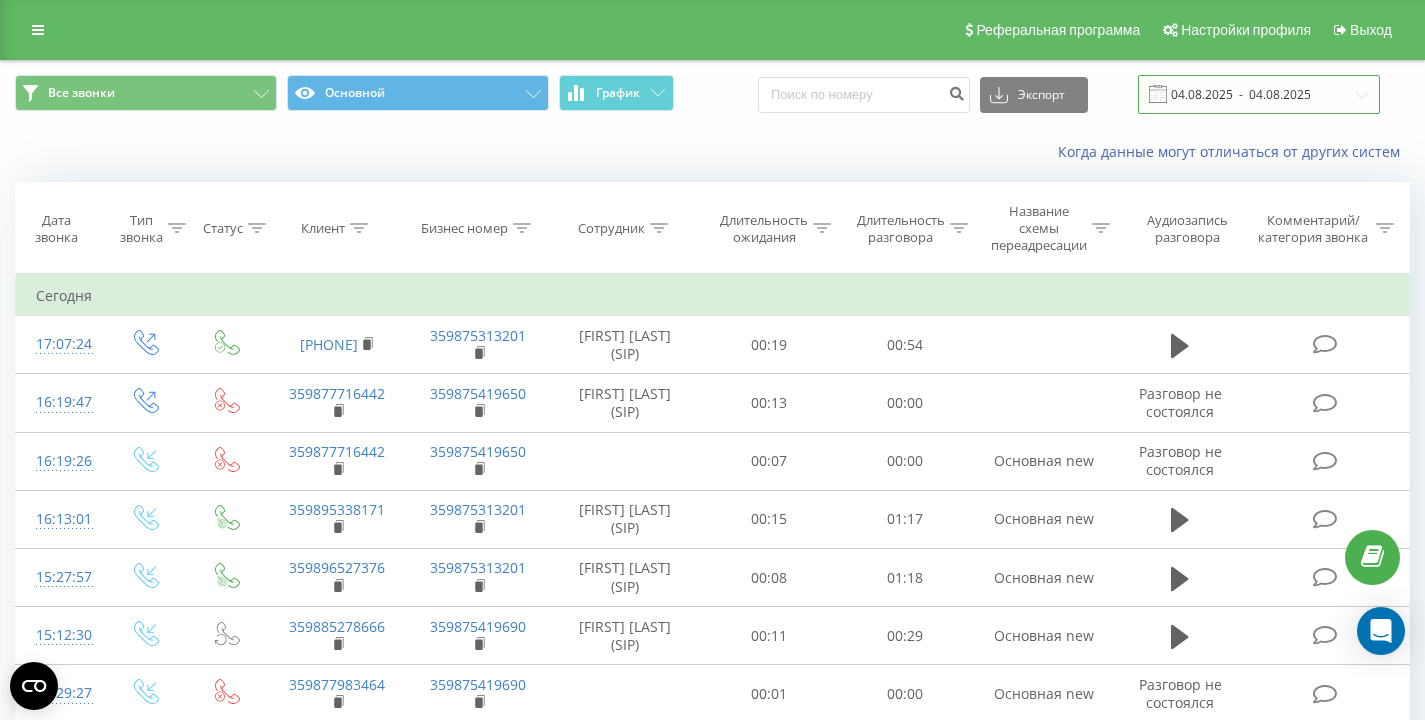 click on "04.08.2025  -  04.08.2025" at bounding box center (1259, 94) 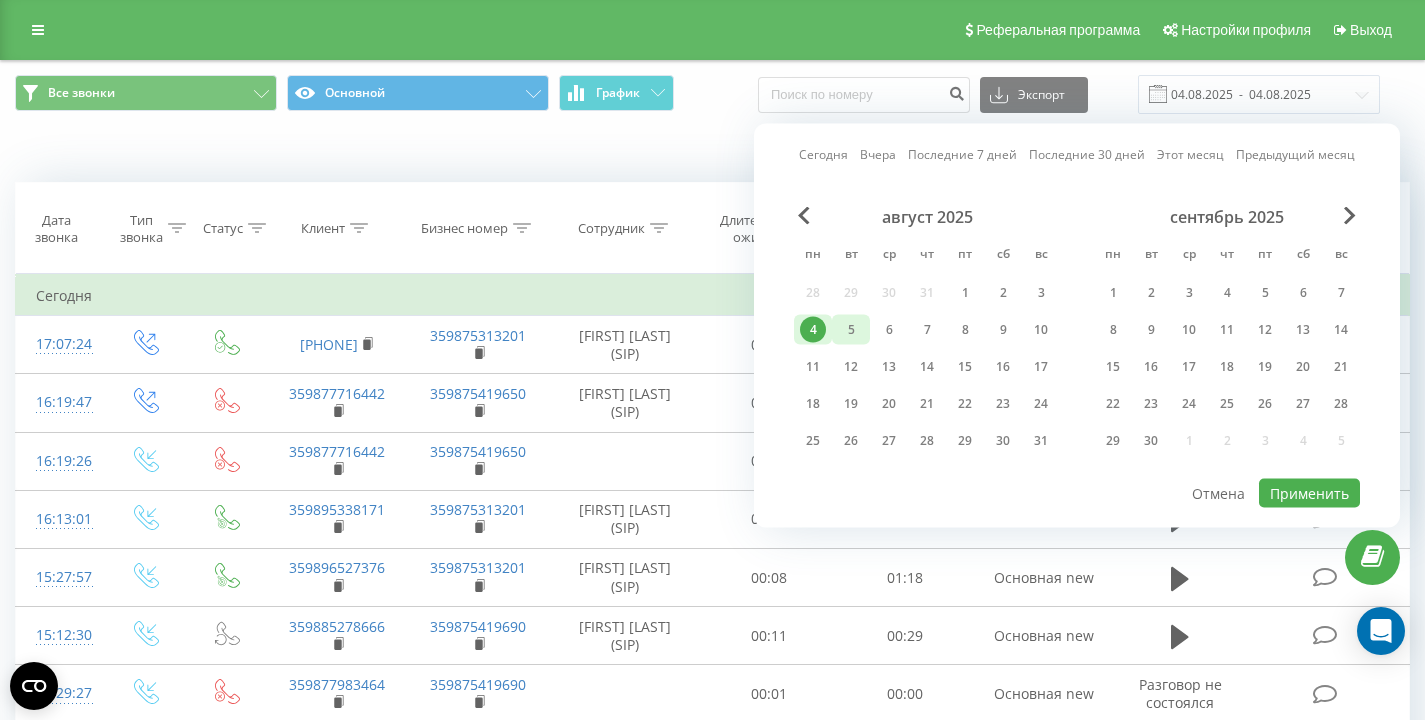 click on "5" at bounding box center (851, 330) 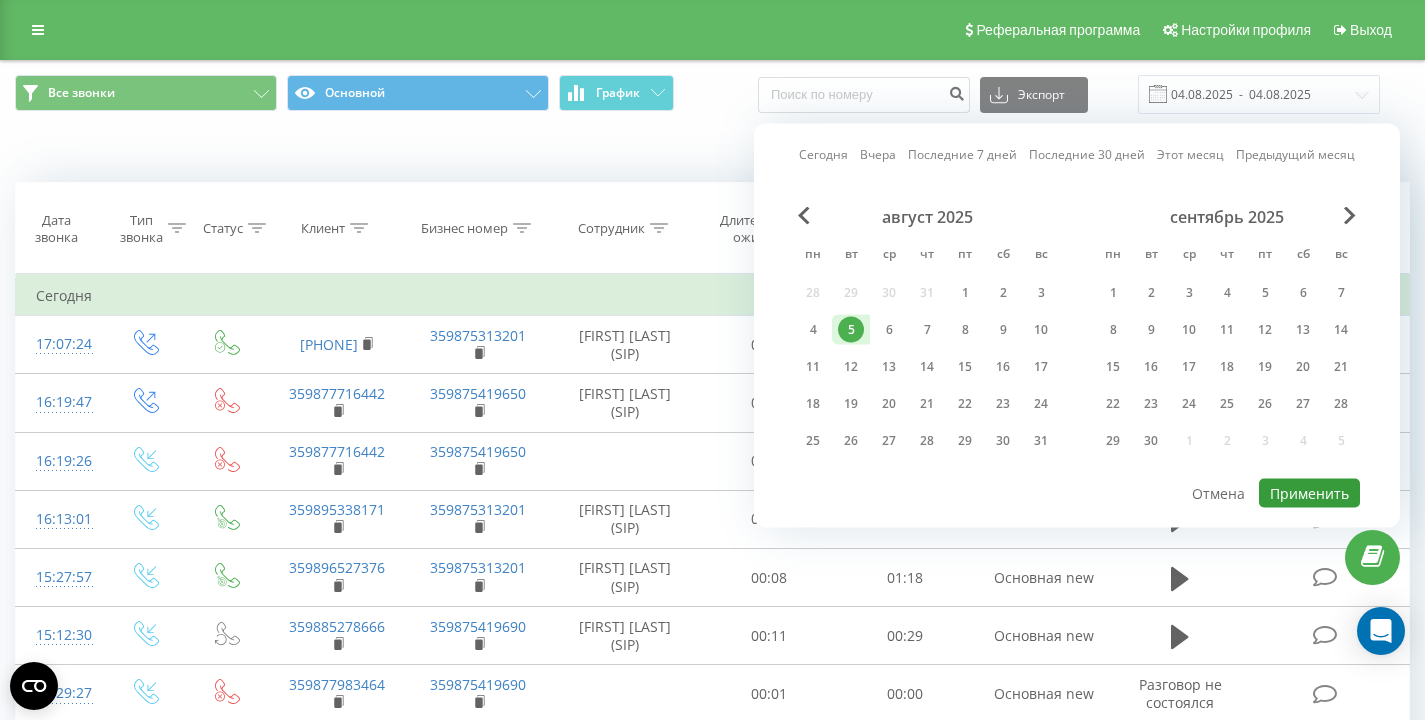click on "Применить" at bounding box center (1309, 493) 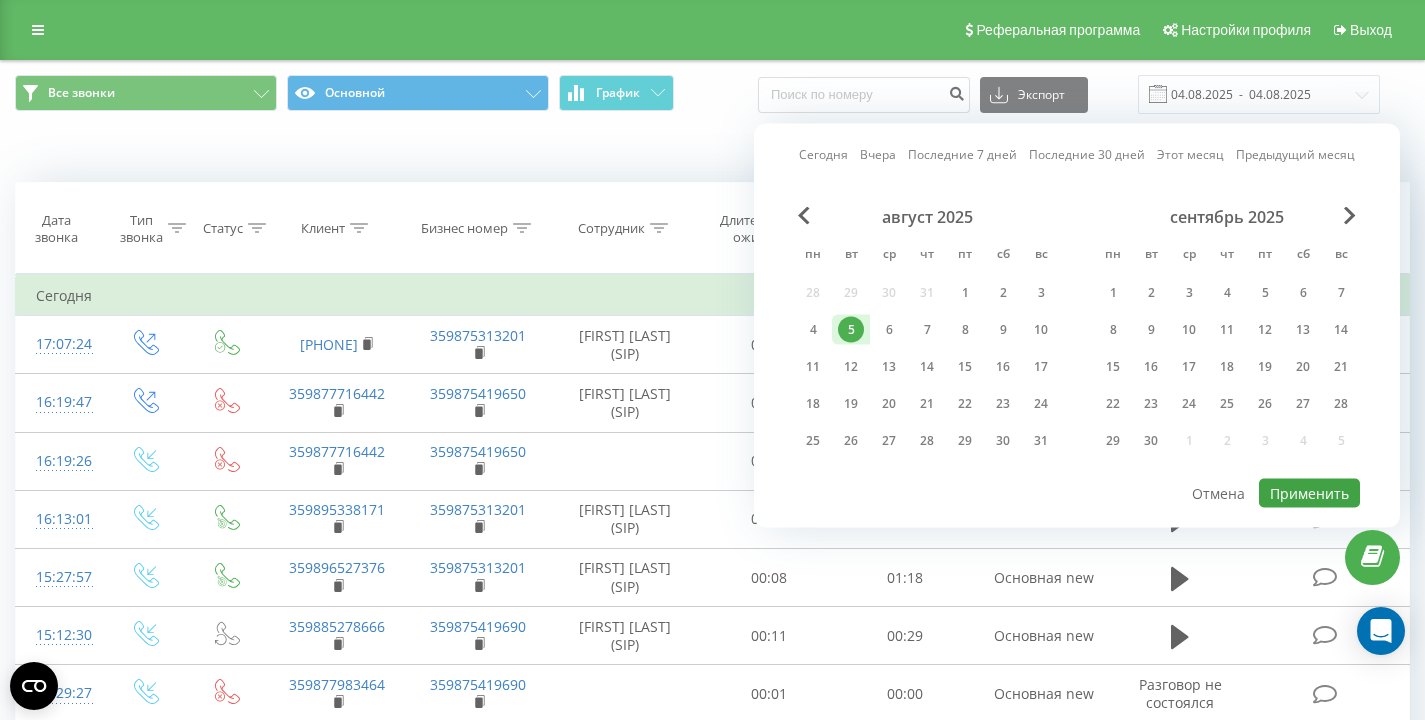 type on "05.08.2025  -  05.08.2025" 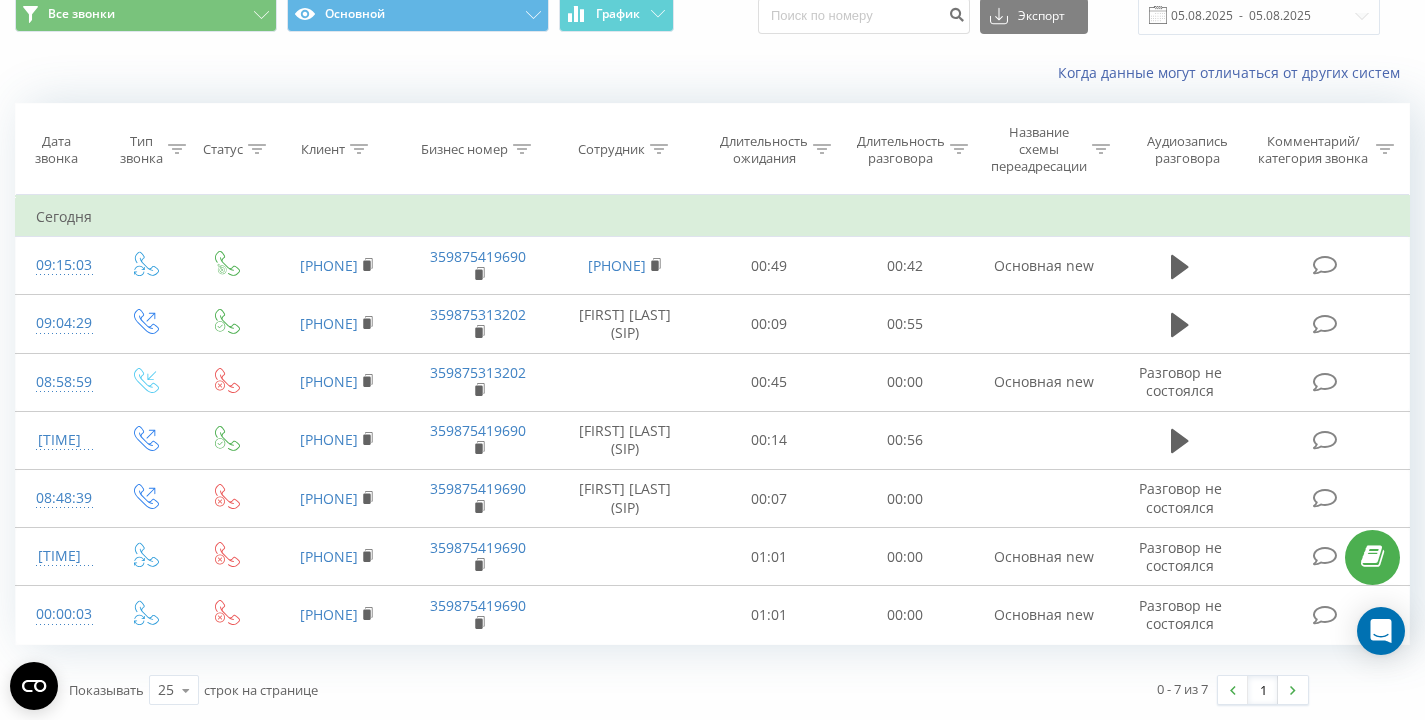 scroll, scrollTop: 125, scrollLeft: 0, axis: vertical 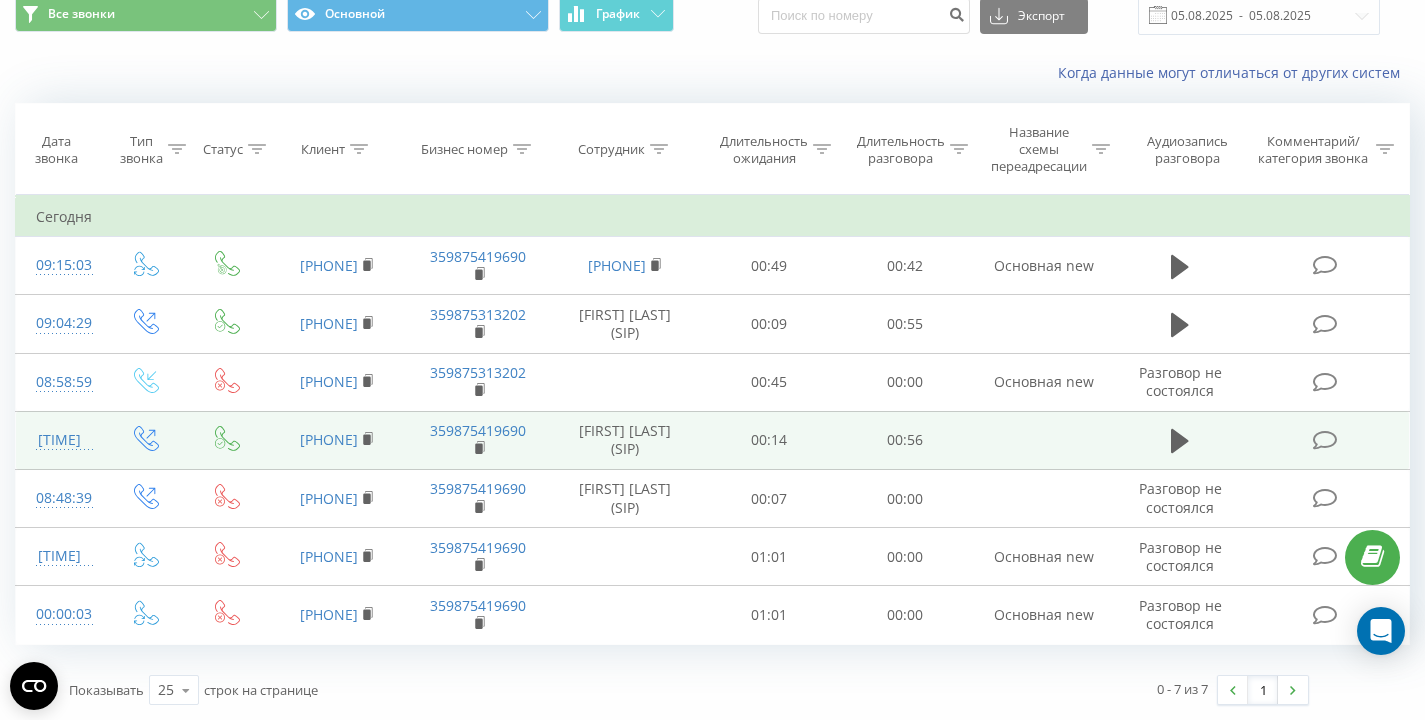 click at bounding box center [1180, 440] 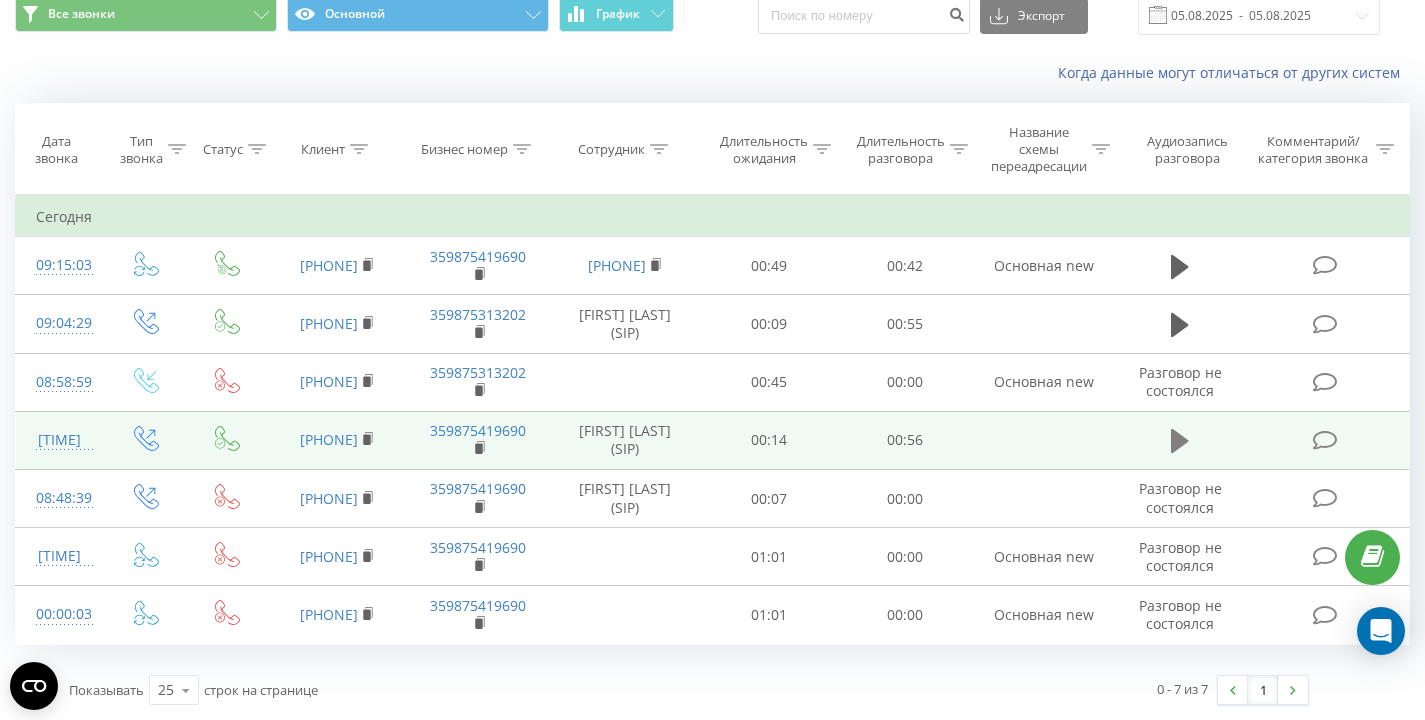 click 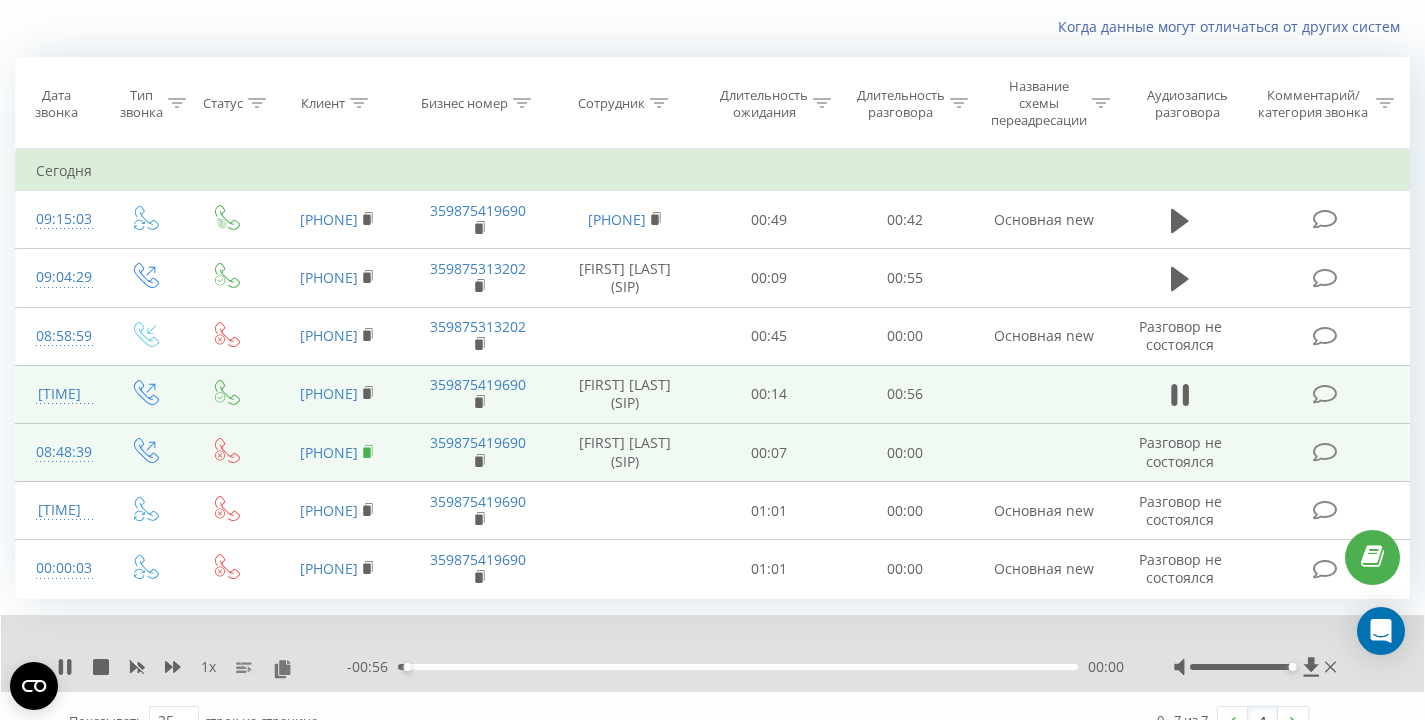 click 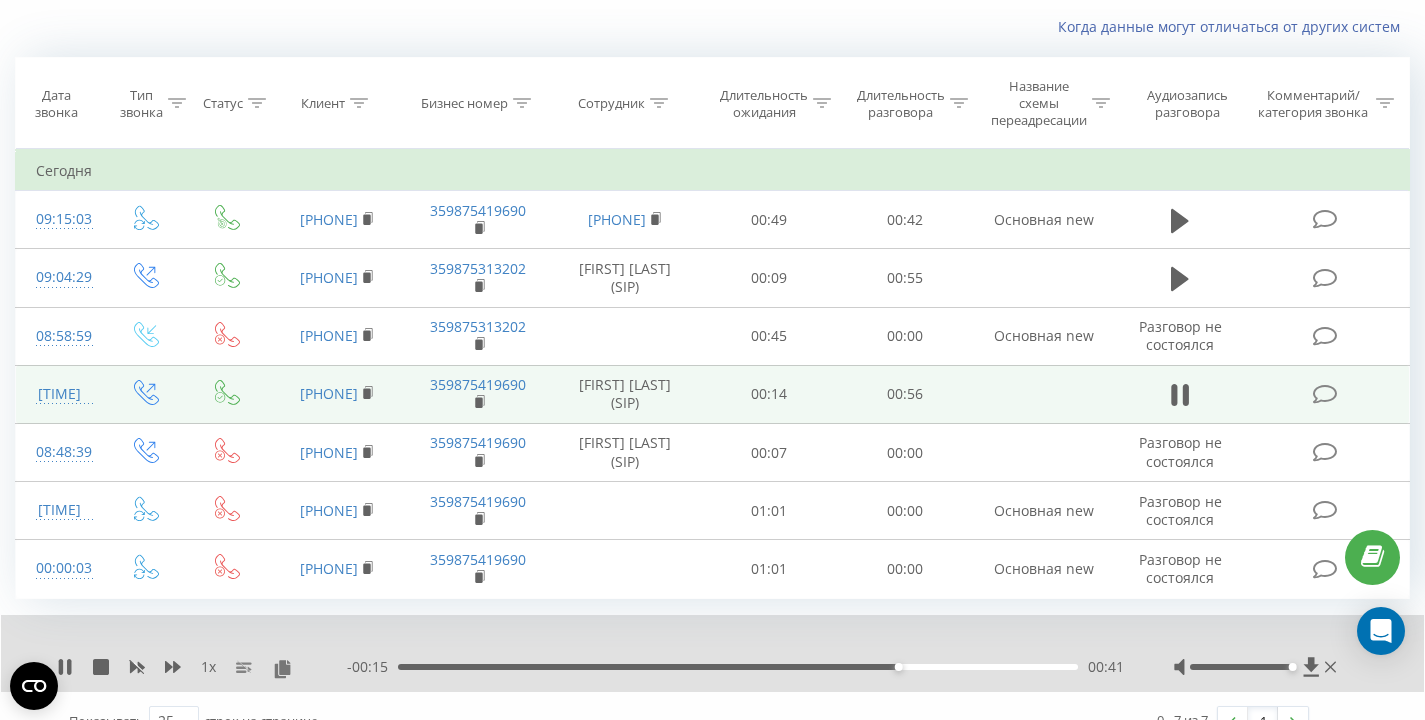 click on "Когда данные могут отличаться от других систем" at bounding box center (979, 27) 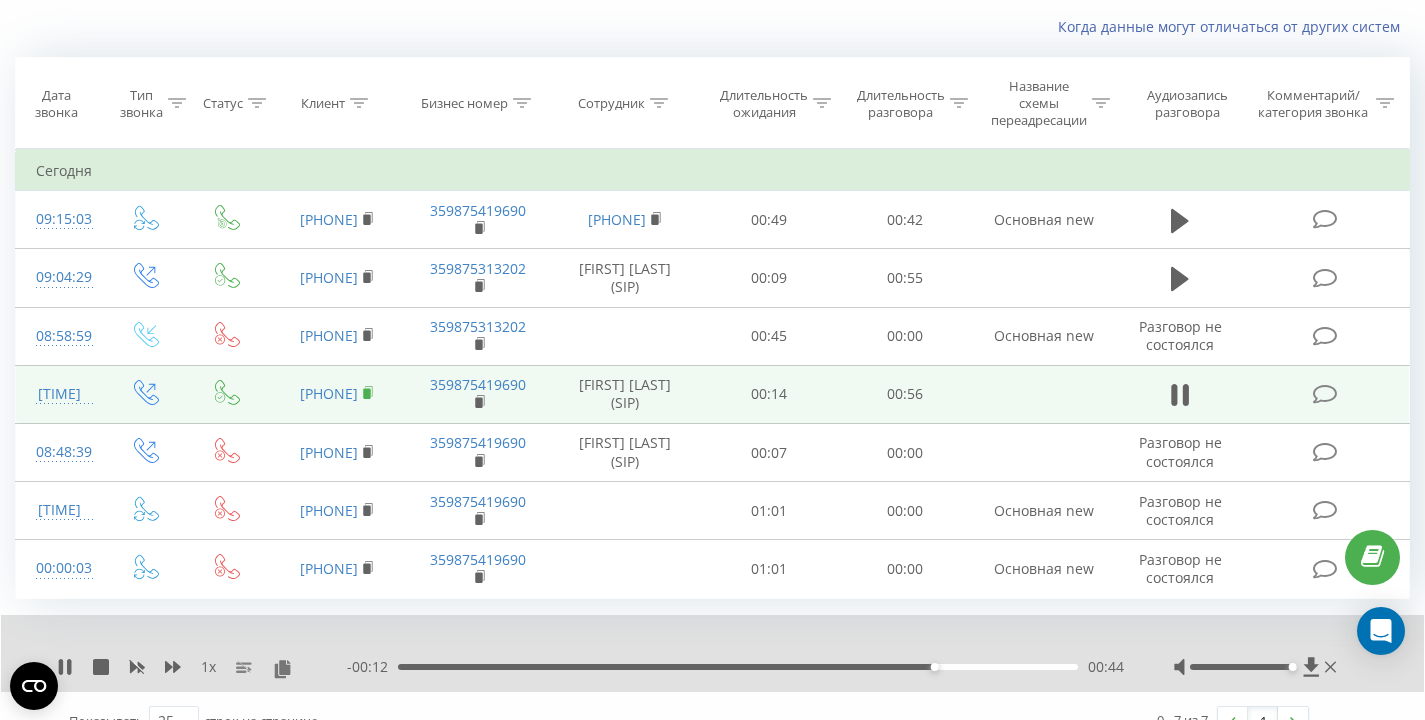 click 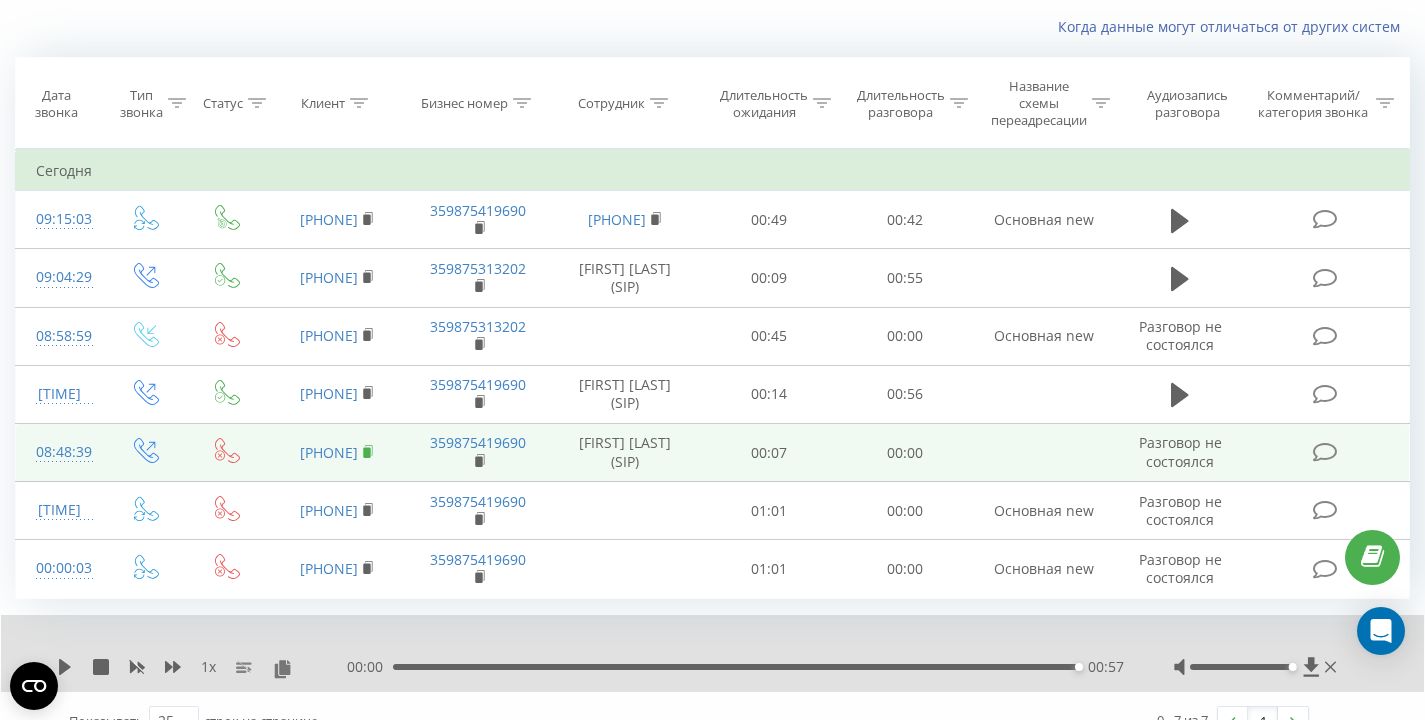 click 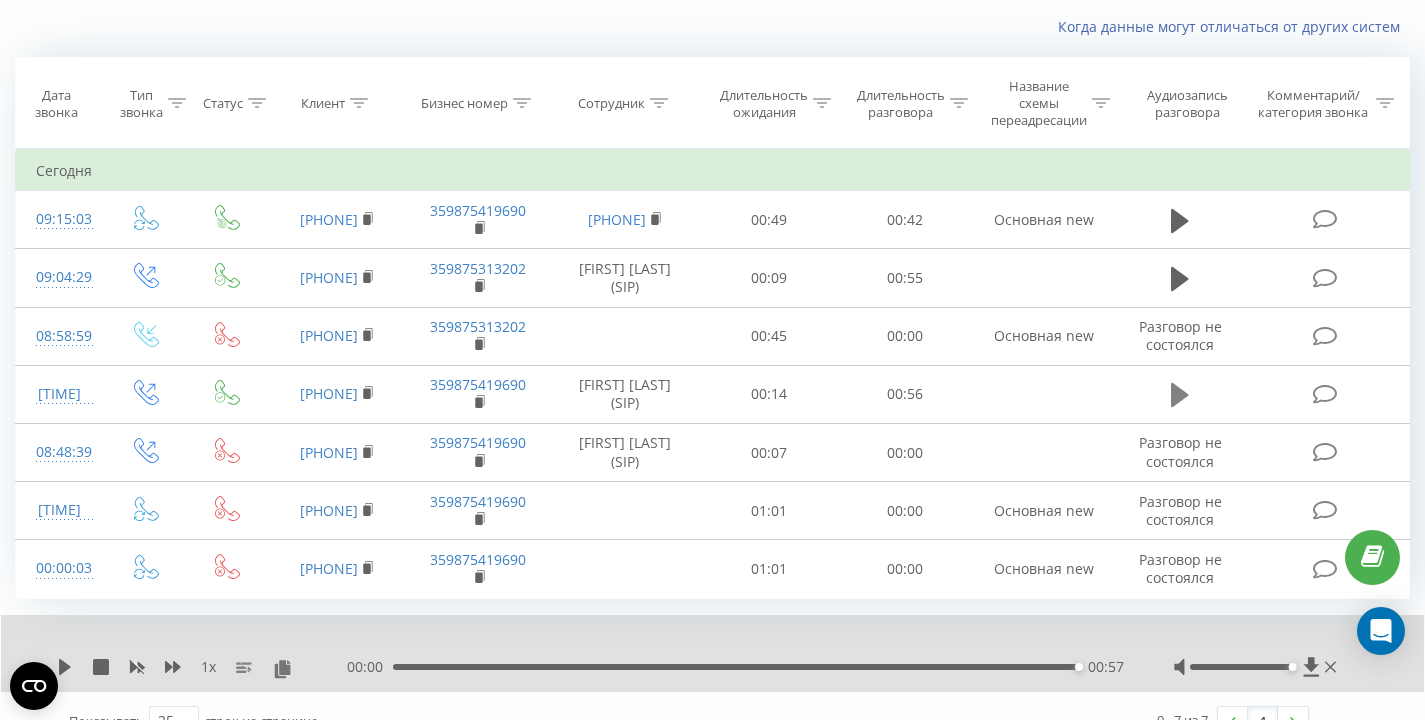 click 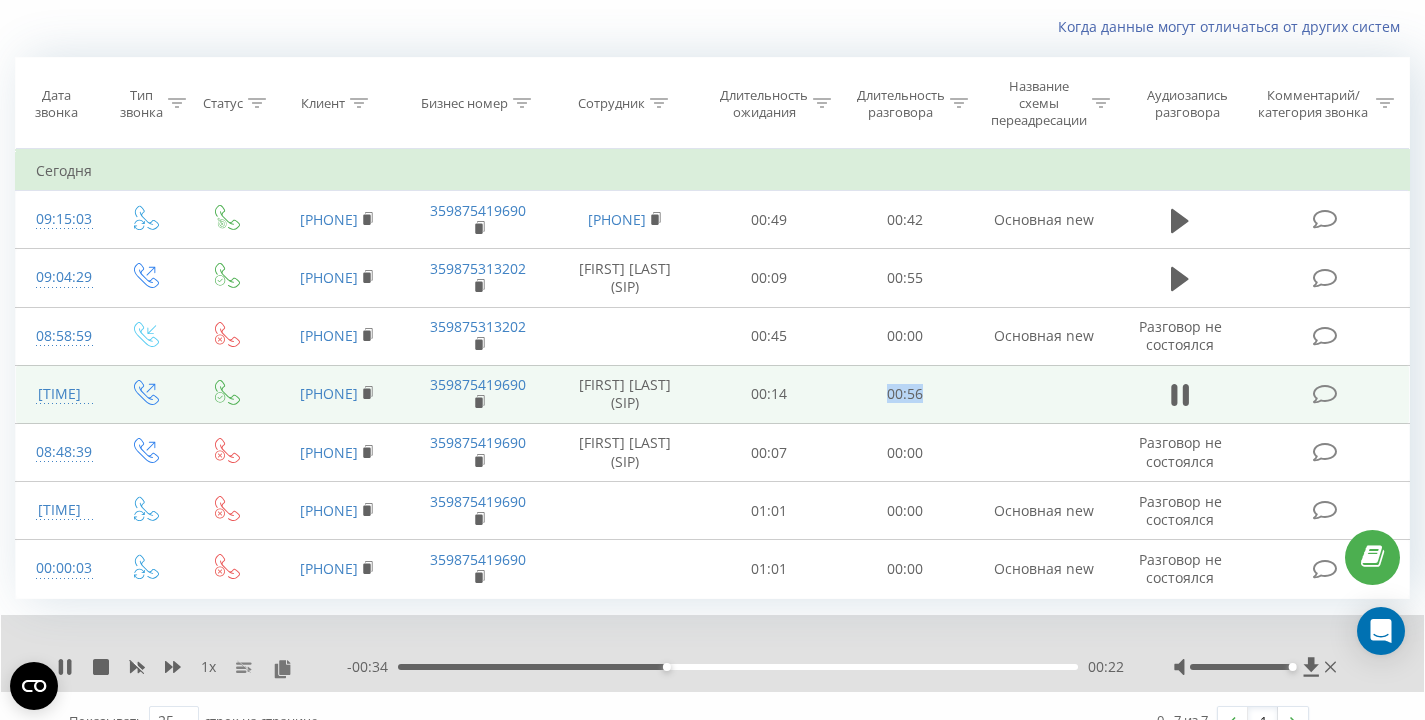 drag, startPoint x: 886, startPoint y: 419, endPoint x: 961, endPoint y: 418, distance: 75.00667 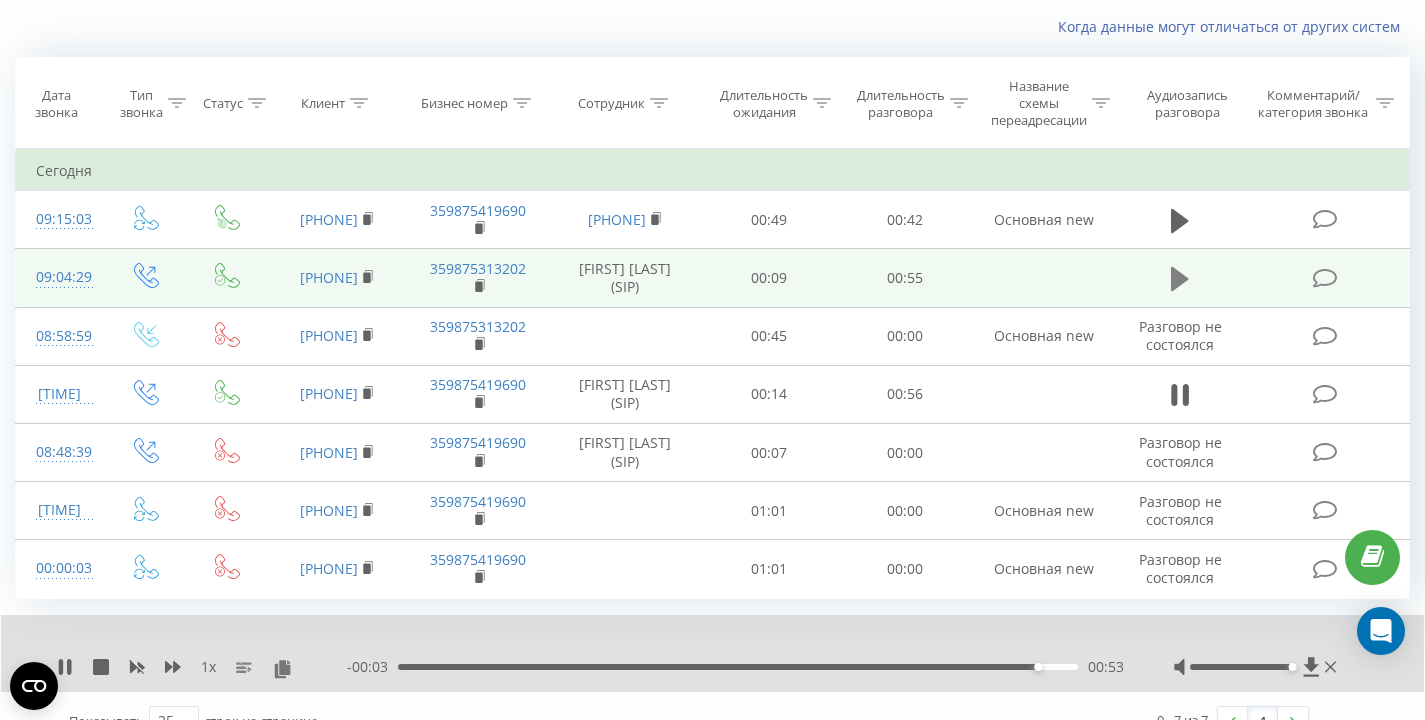 click 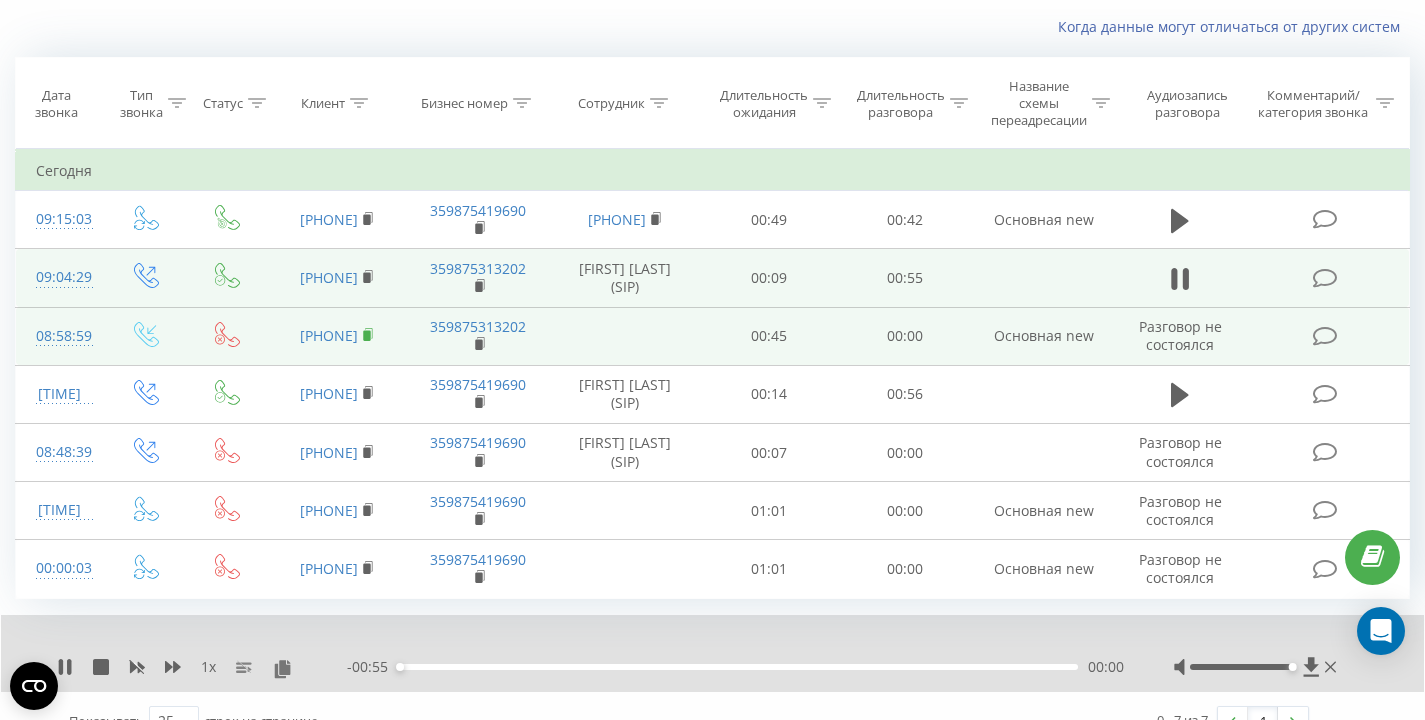 click 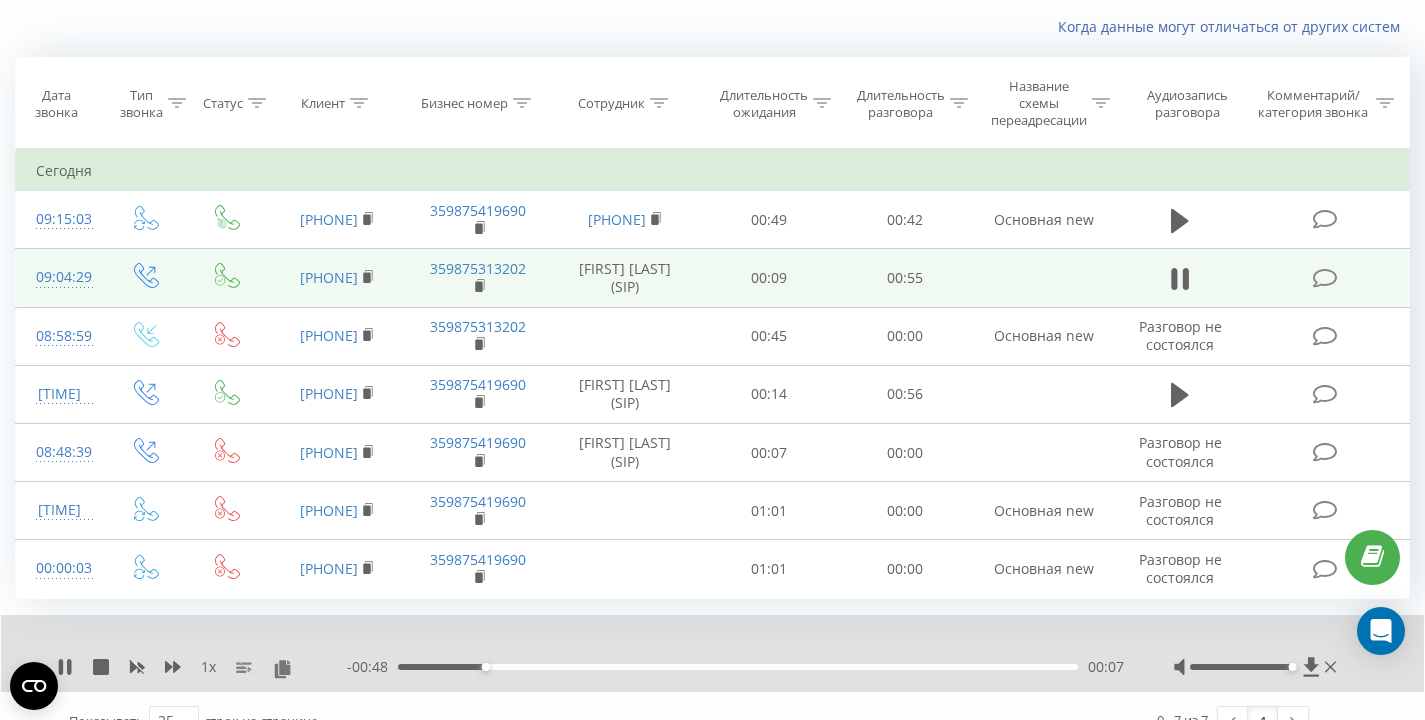 click on "Когда данные могут отличаться от других систем" at bounding box center [712, 27] 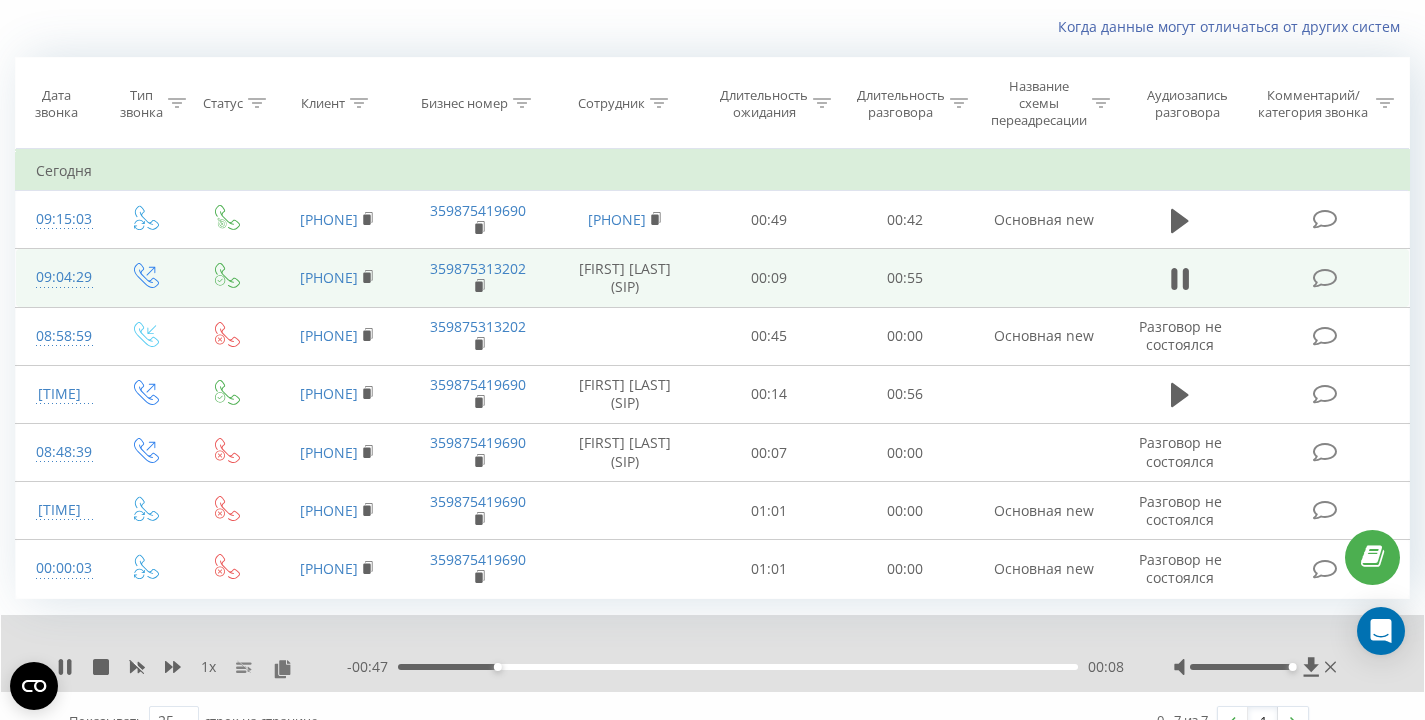 click on "Когда данные могут отличаться от других систем" at bounding box center [712, 27] 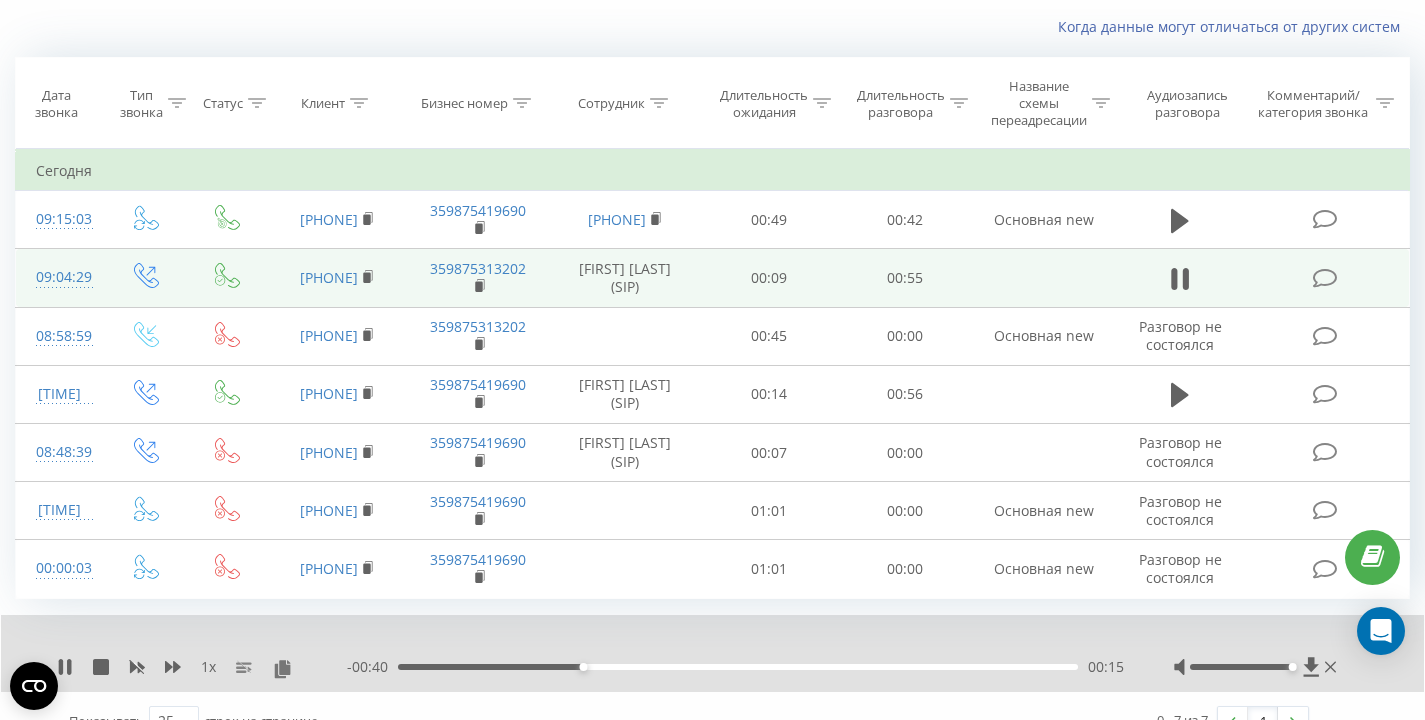click on "Когда данные могут отличаться от других систем" at bounding box center [712, 27] 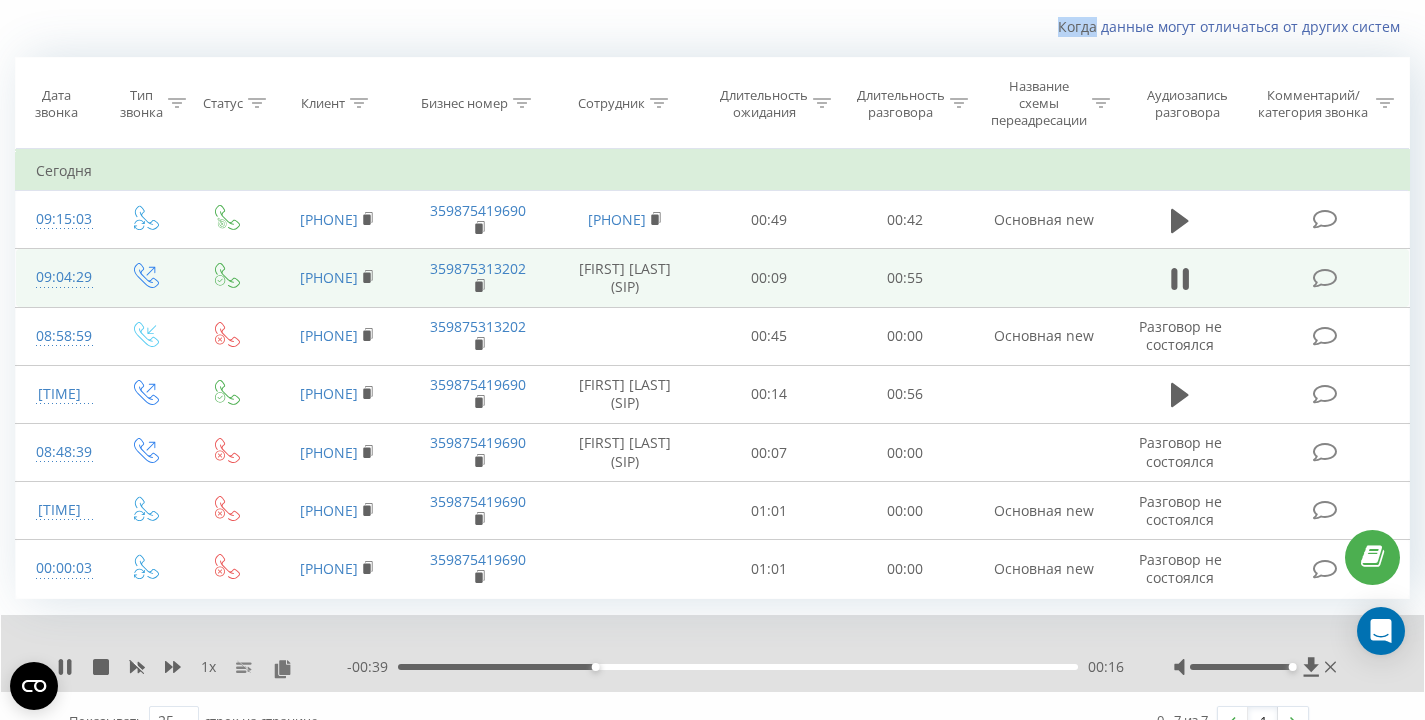 click on "Когда данные могут отличаться от других систем" at bounding box center (712, 27) 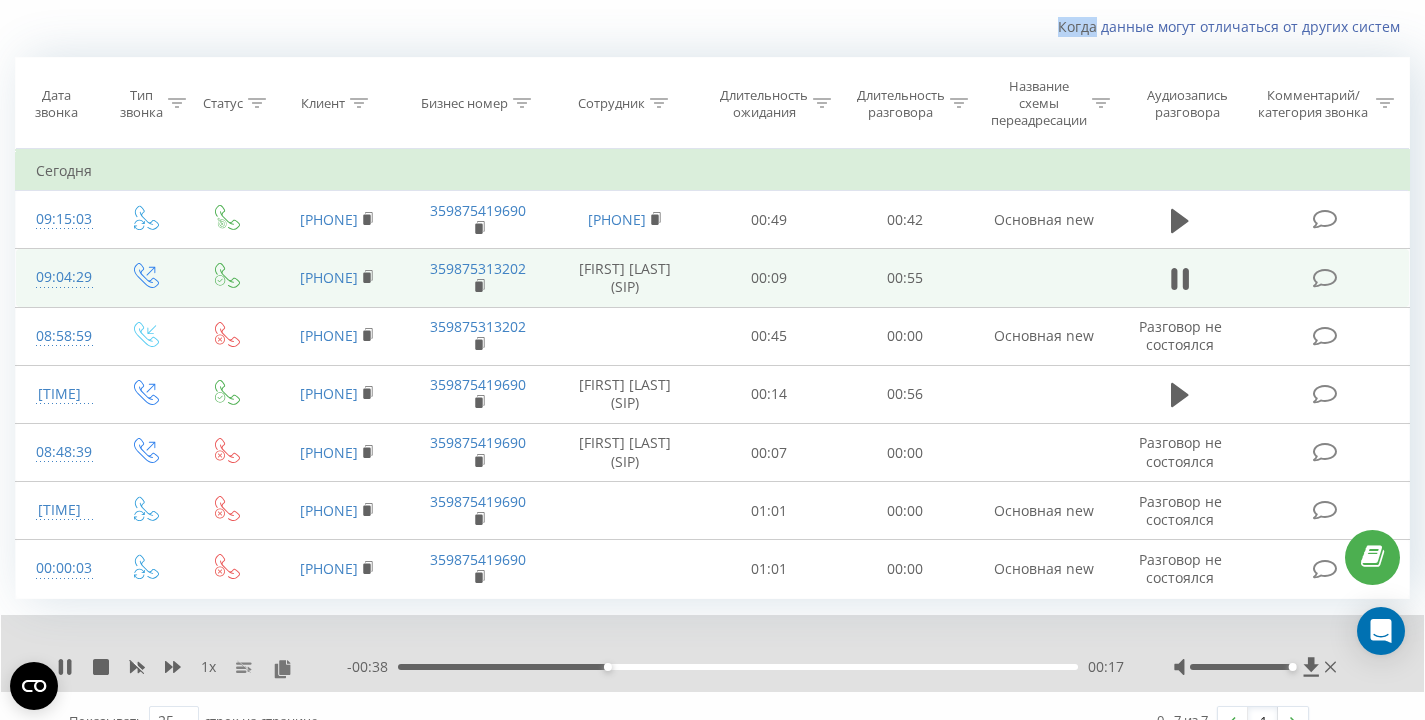 click on "Когда данные могут отличаться от других систем" at bounding box center (712, 27) 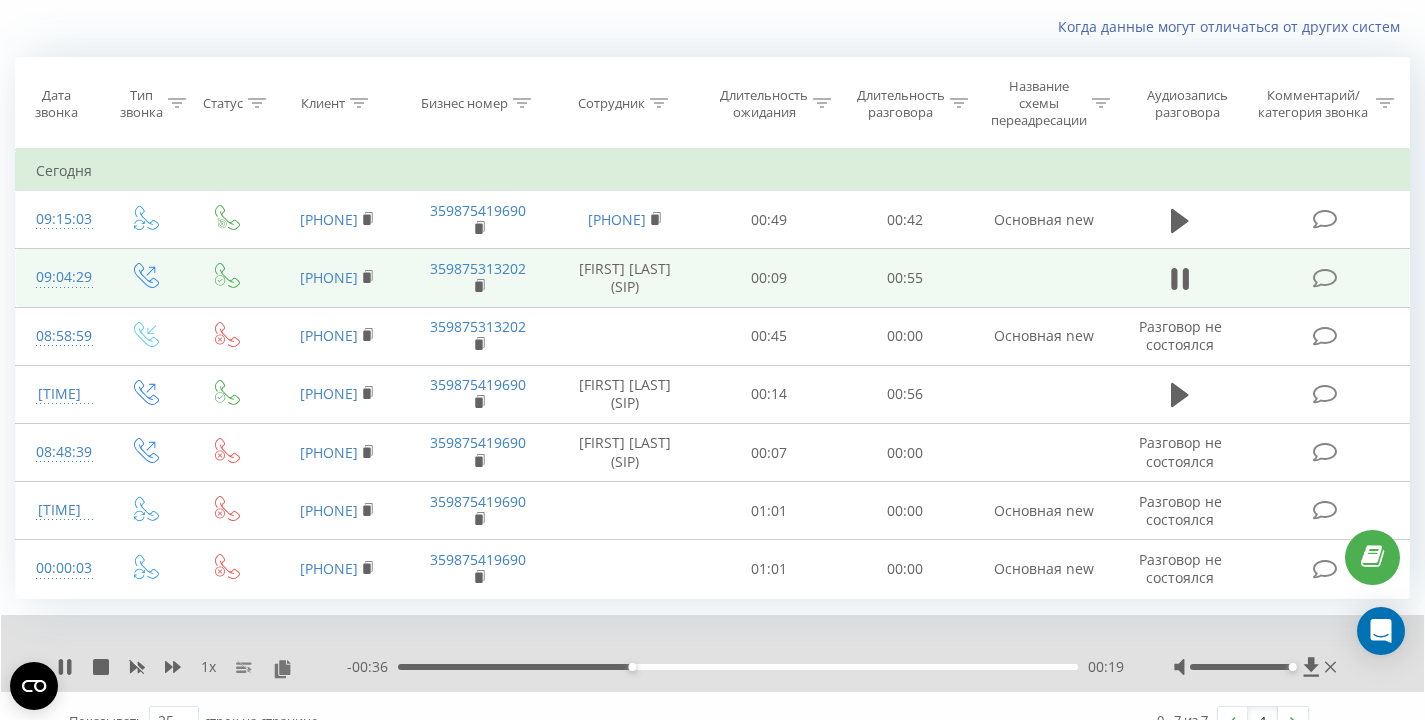 click on "Когда данные могут отличаться от других систем" at bounding box center (712, 27) 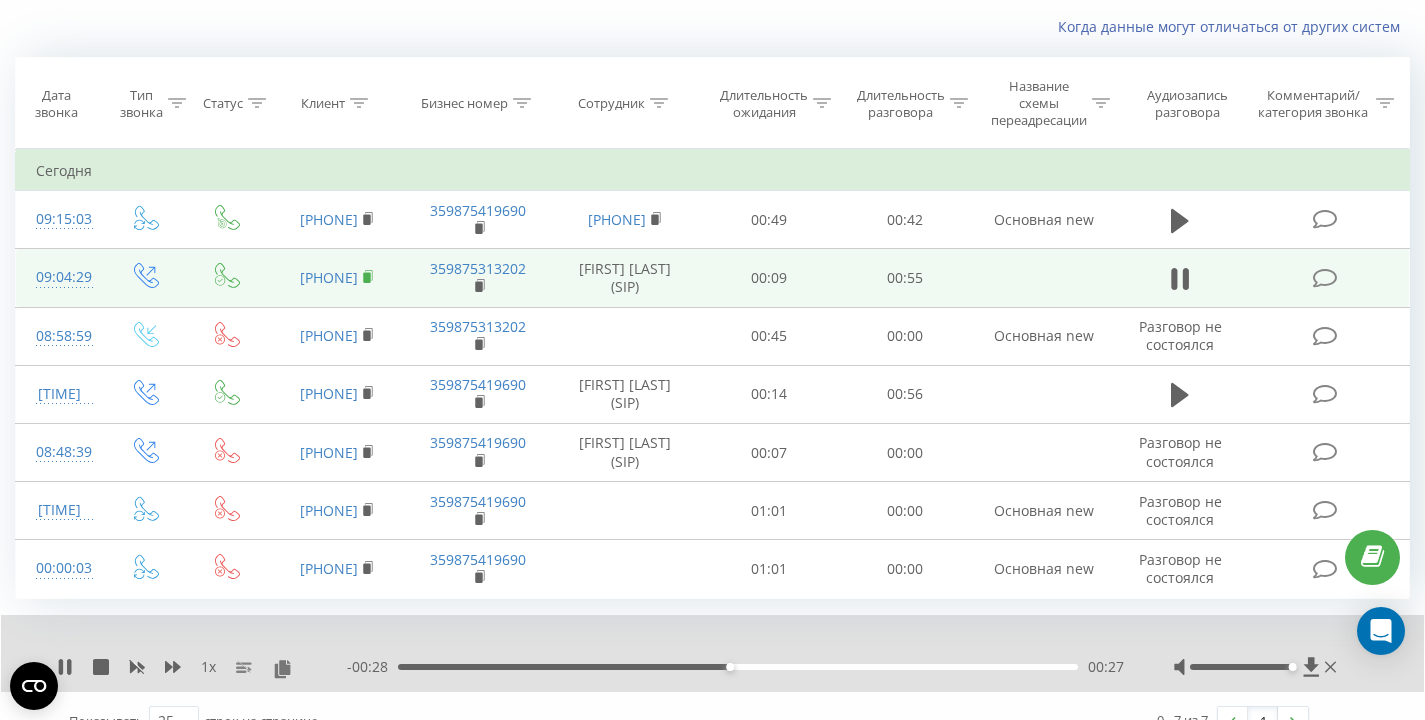click 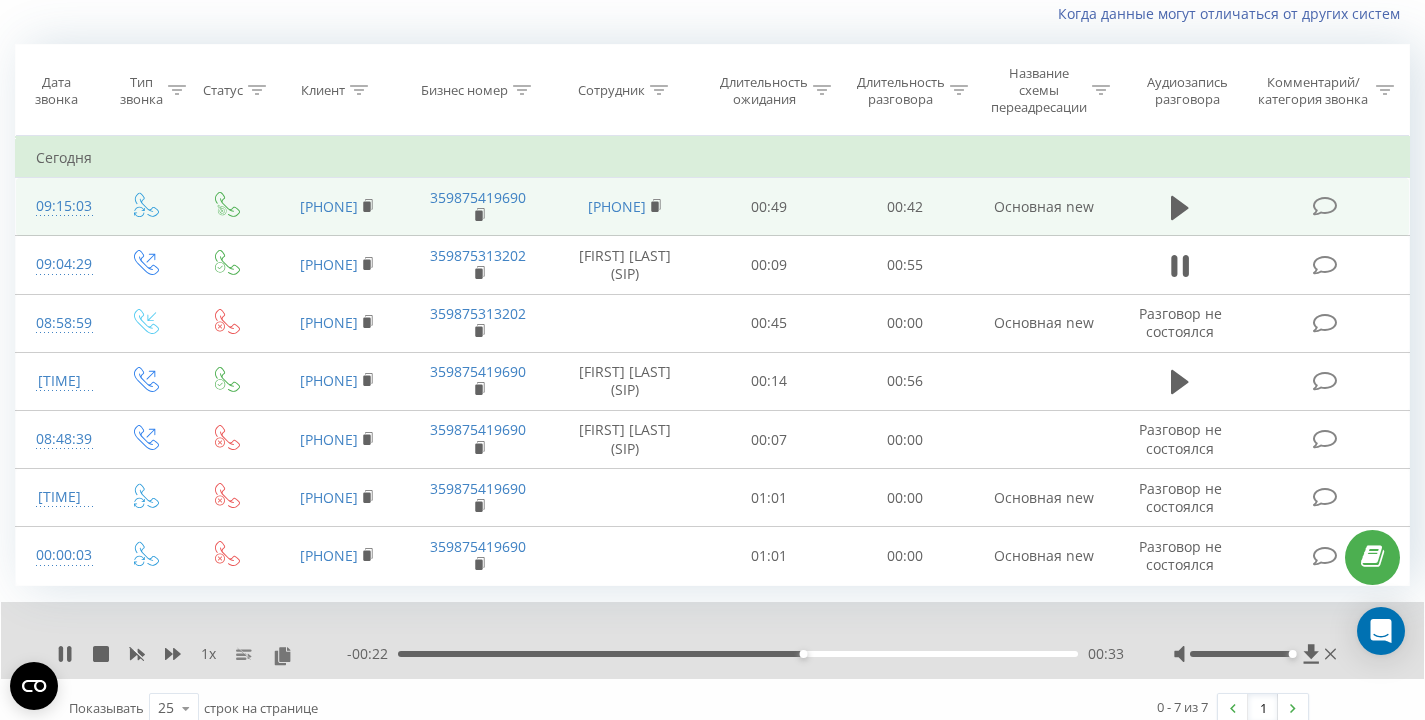 scroll, scrollTop: 158, scrollLeft: 0, axis: vertical 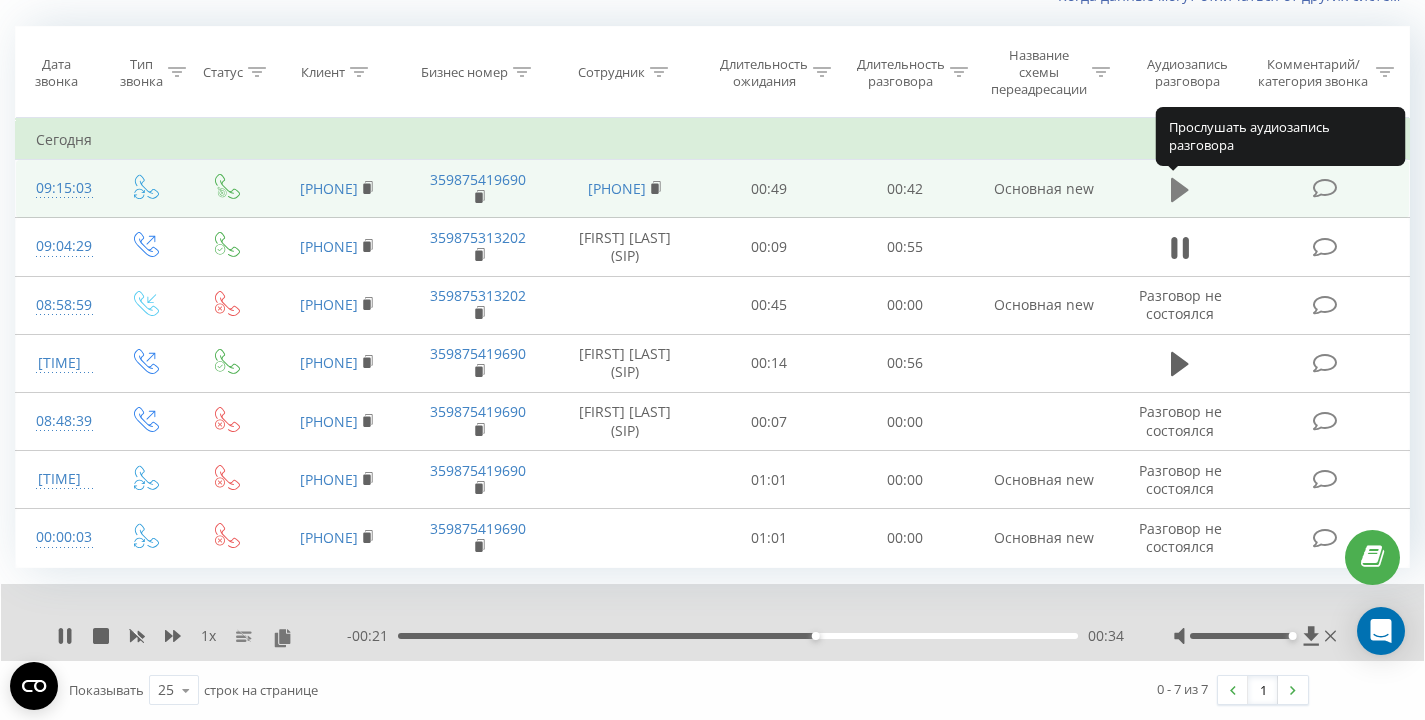 click 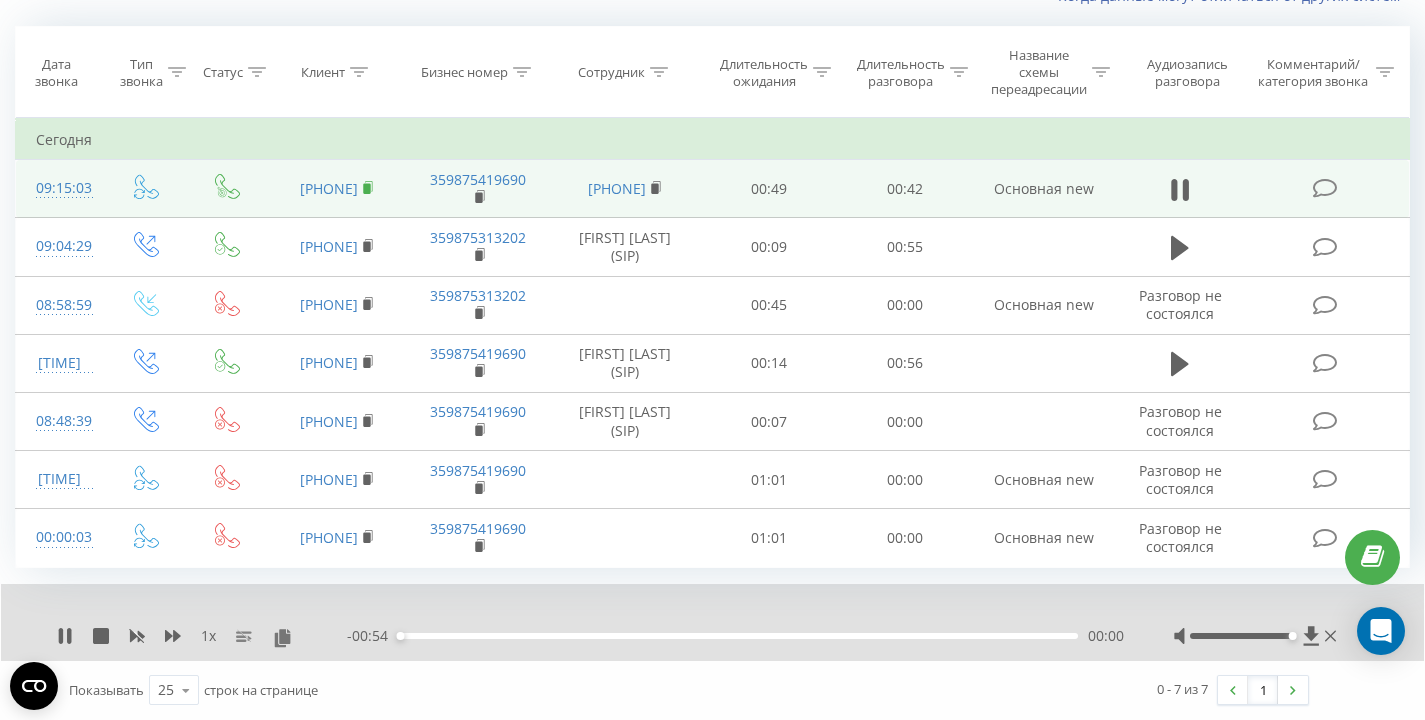 click 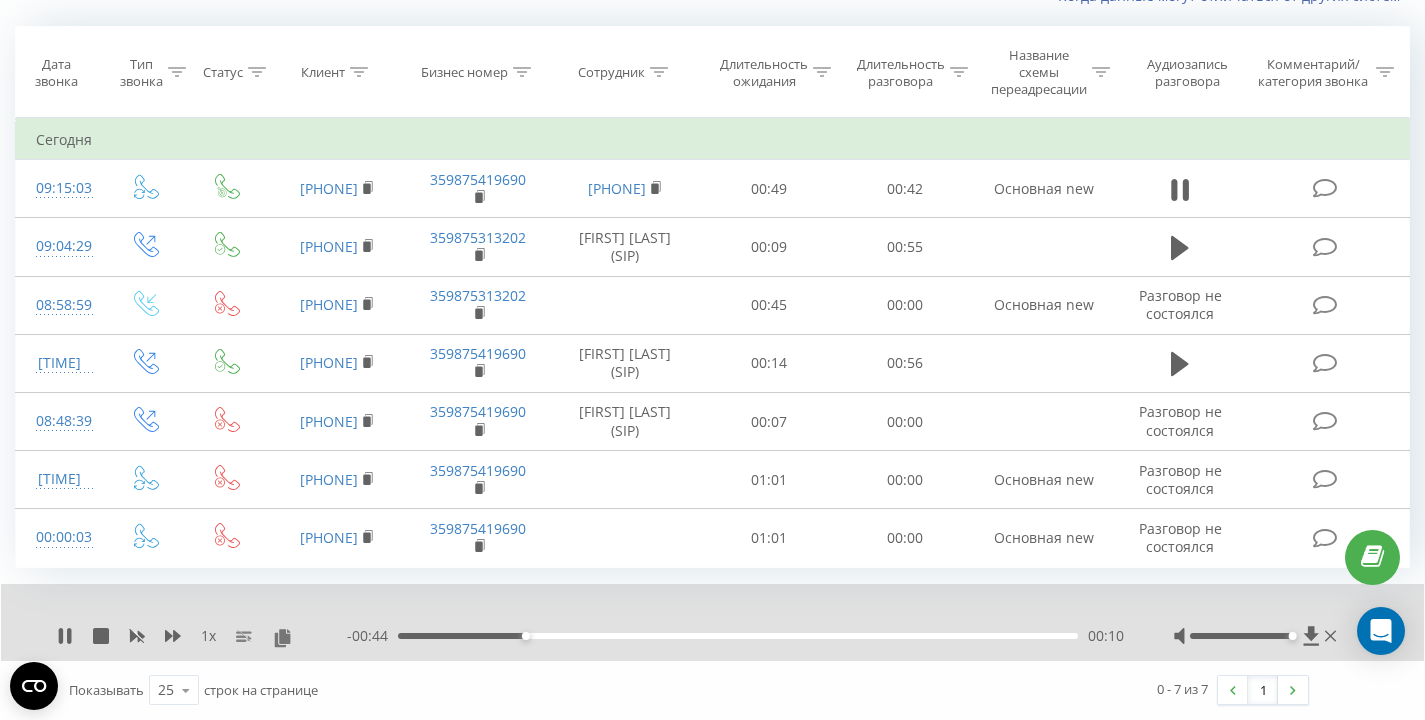 click on "00:10" at bounding box center (738, 636) 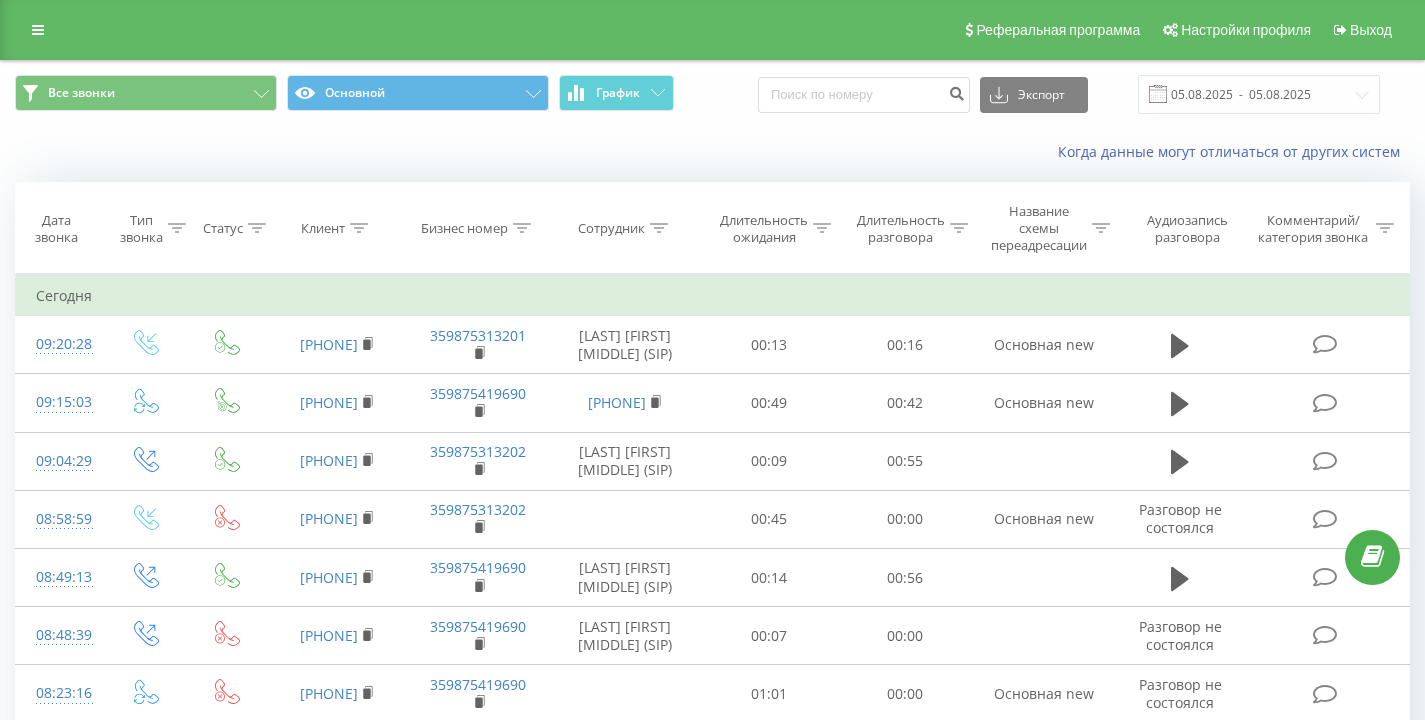 scroll, scrollTop: 0, scrollLeft: 0, axis: both 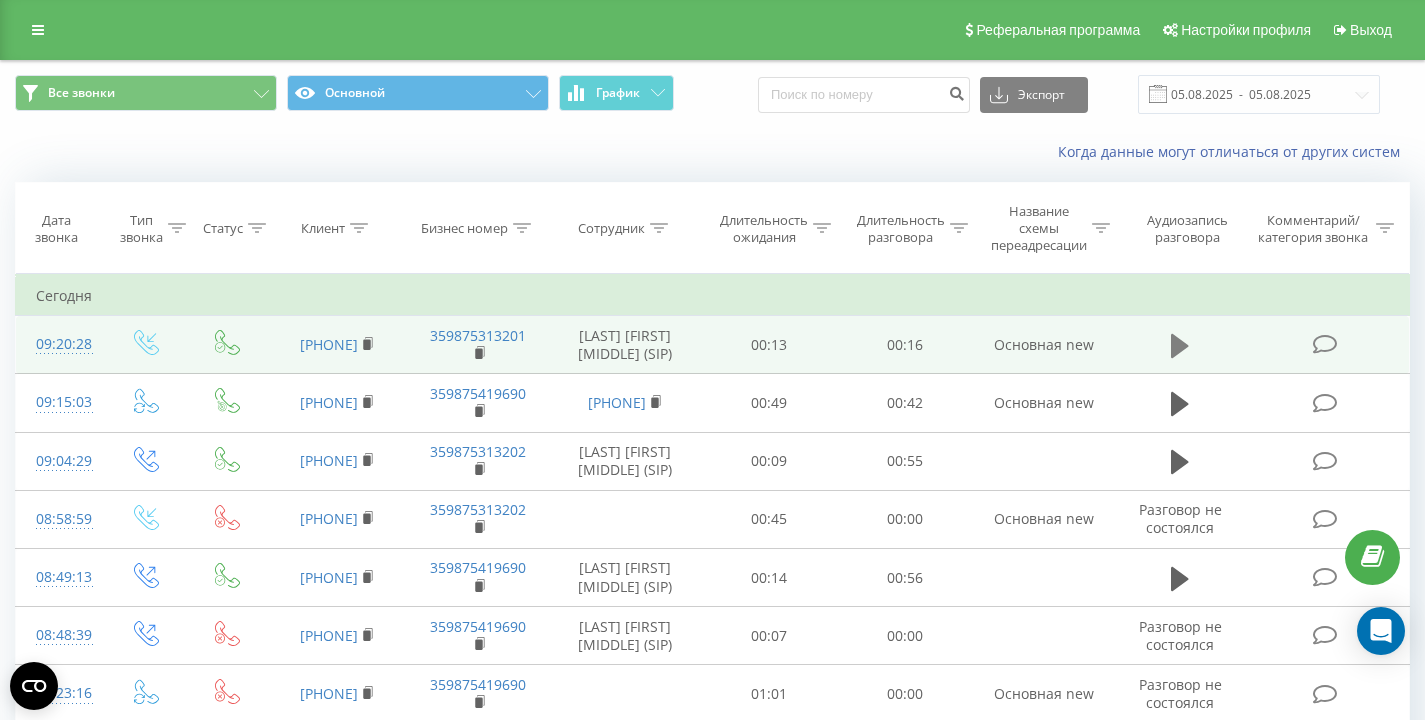 click 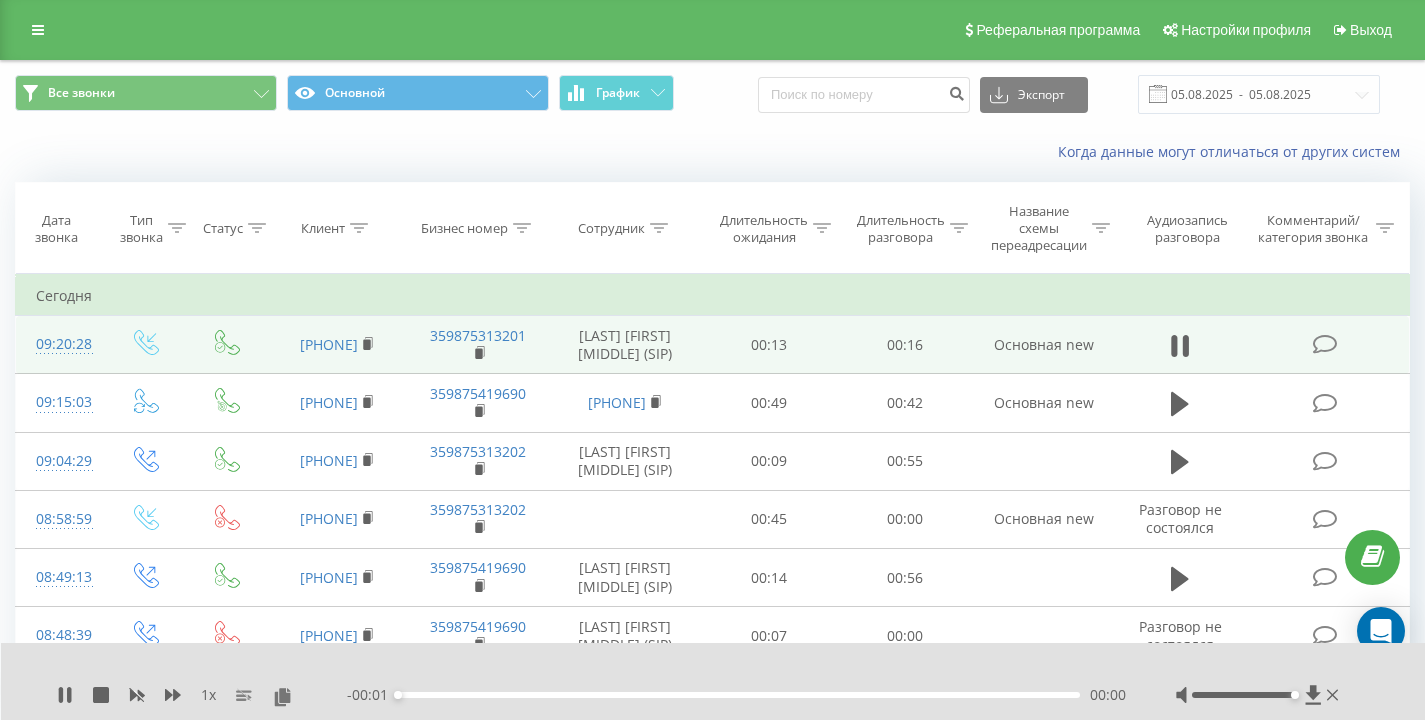 click on "Когда данные могут отличаться от других систем" at bounding box center (712, 152) 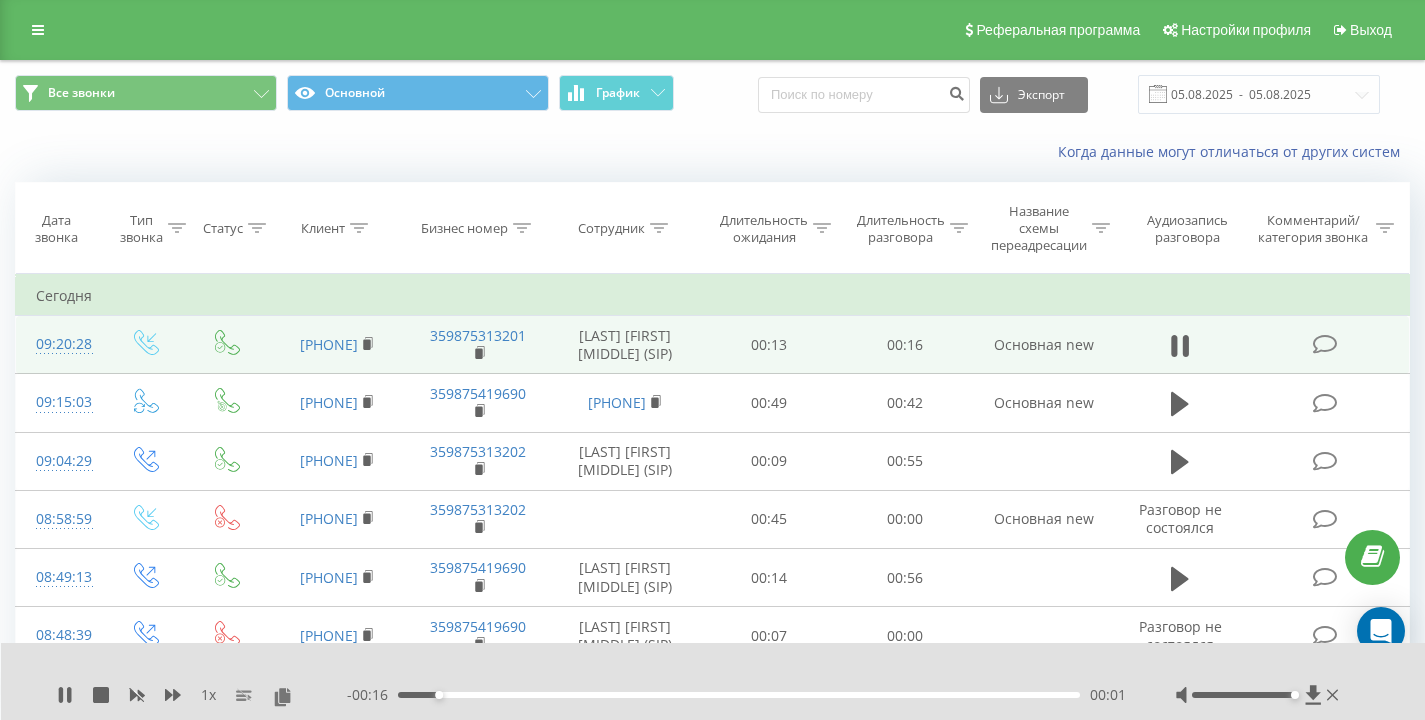 click on "Когда данные могут отличаться от других систем" at bounding box center [712, 152] 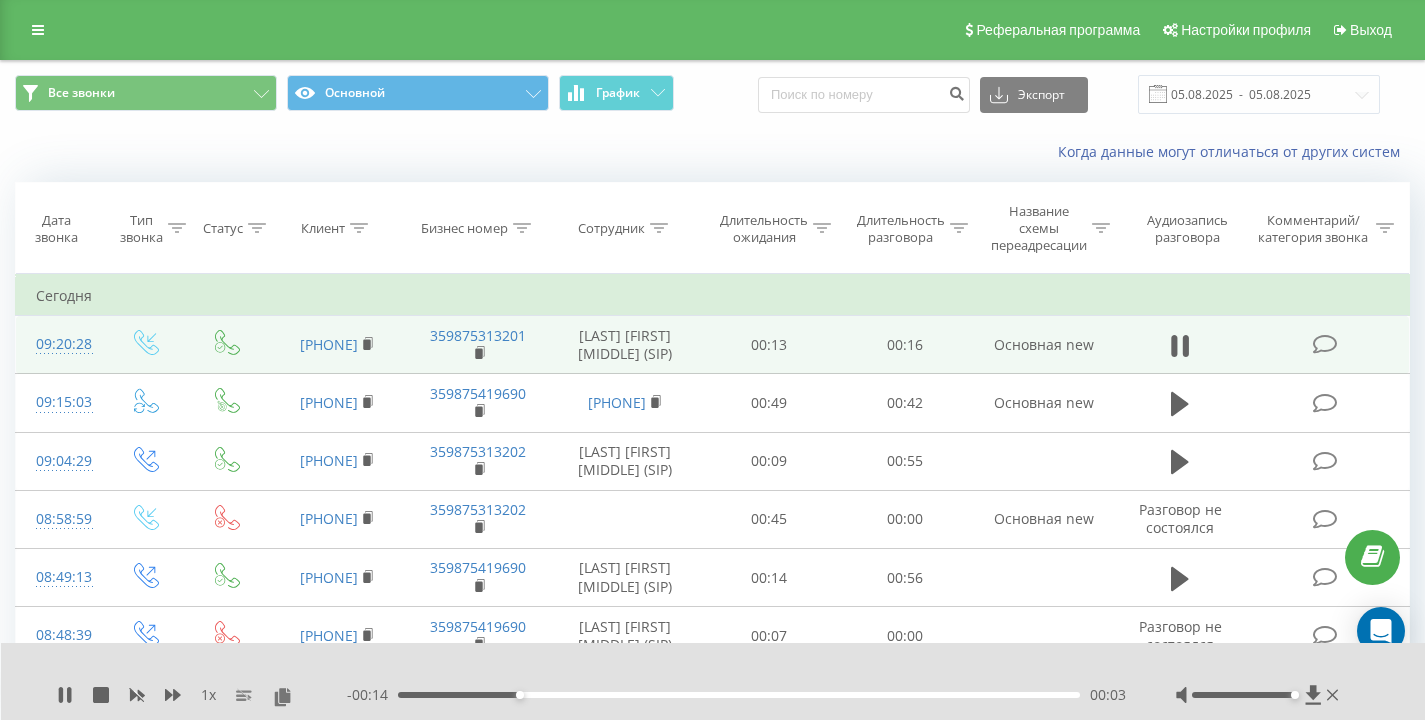 click on "Когда данные могут отличаться от других систем" at bounding box center [712, 152] 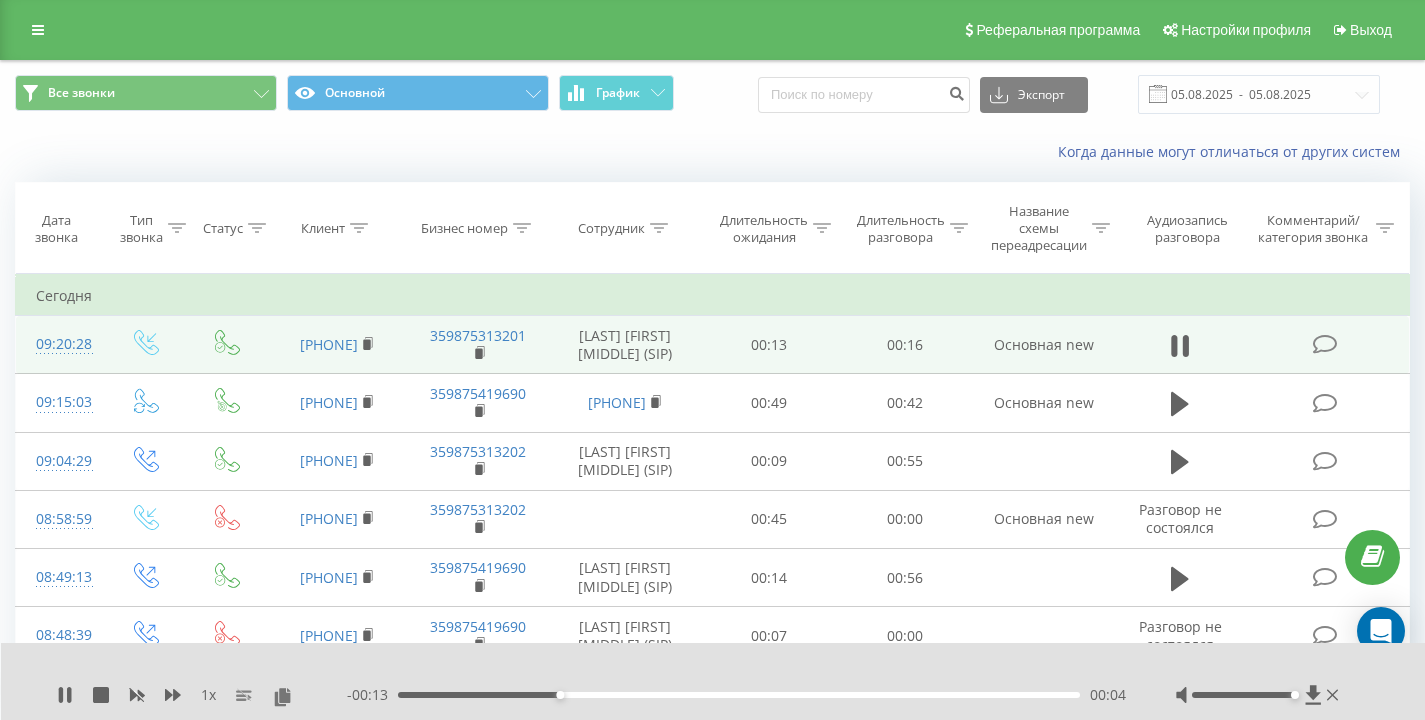 click on "Когда данные могут отличаться от других систем" at bounding box center (712, 152) 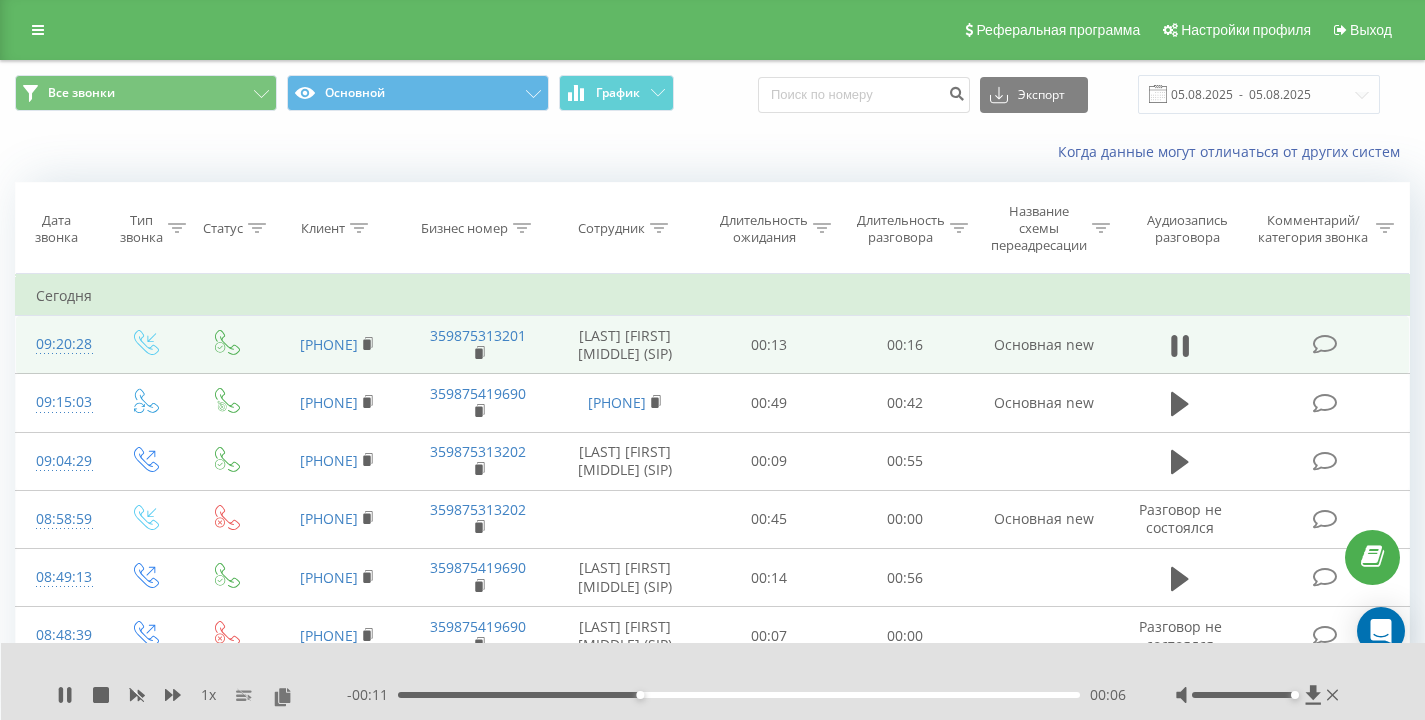 click on "Когда данные могут отличаться от других систем" at bounding box center [712, 152] 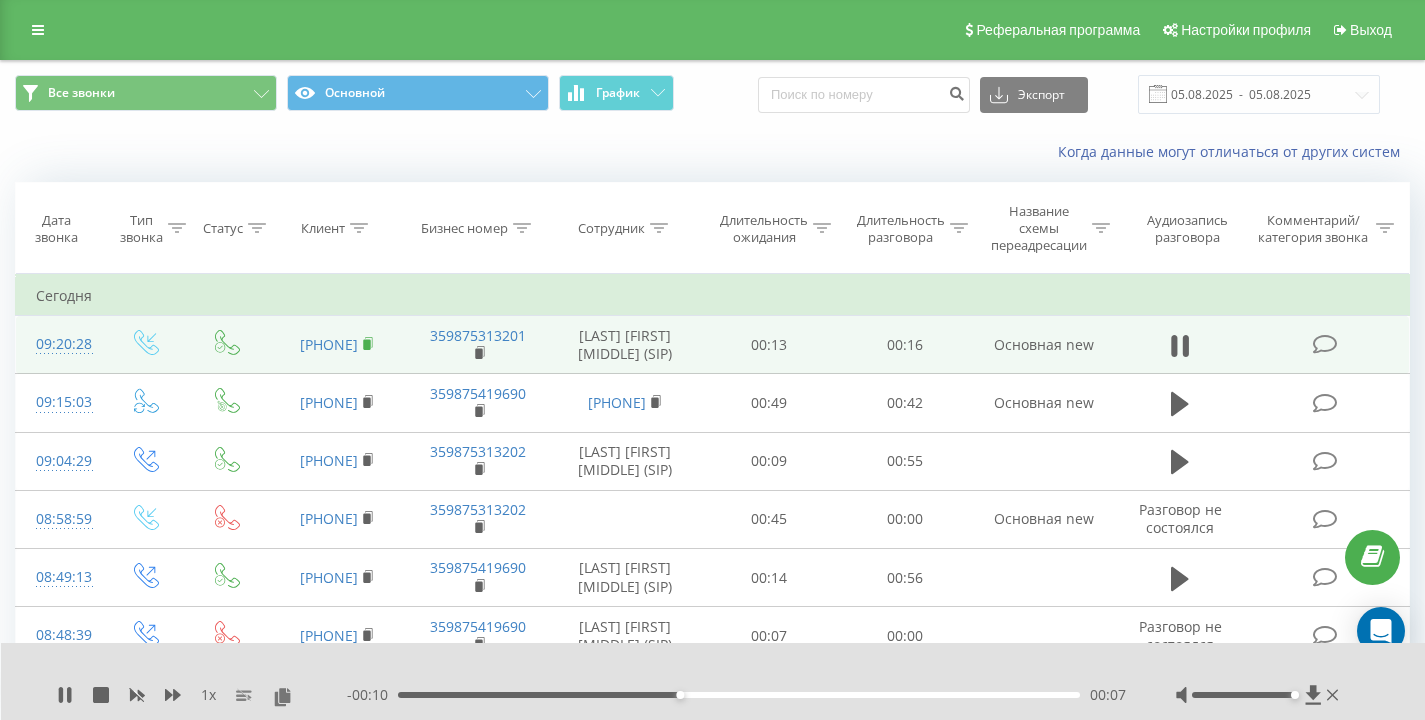 click 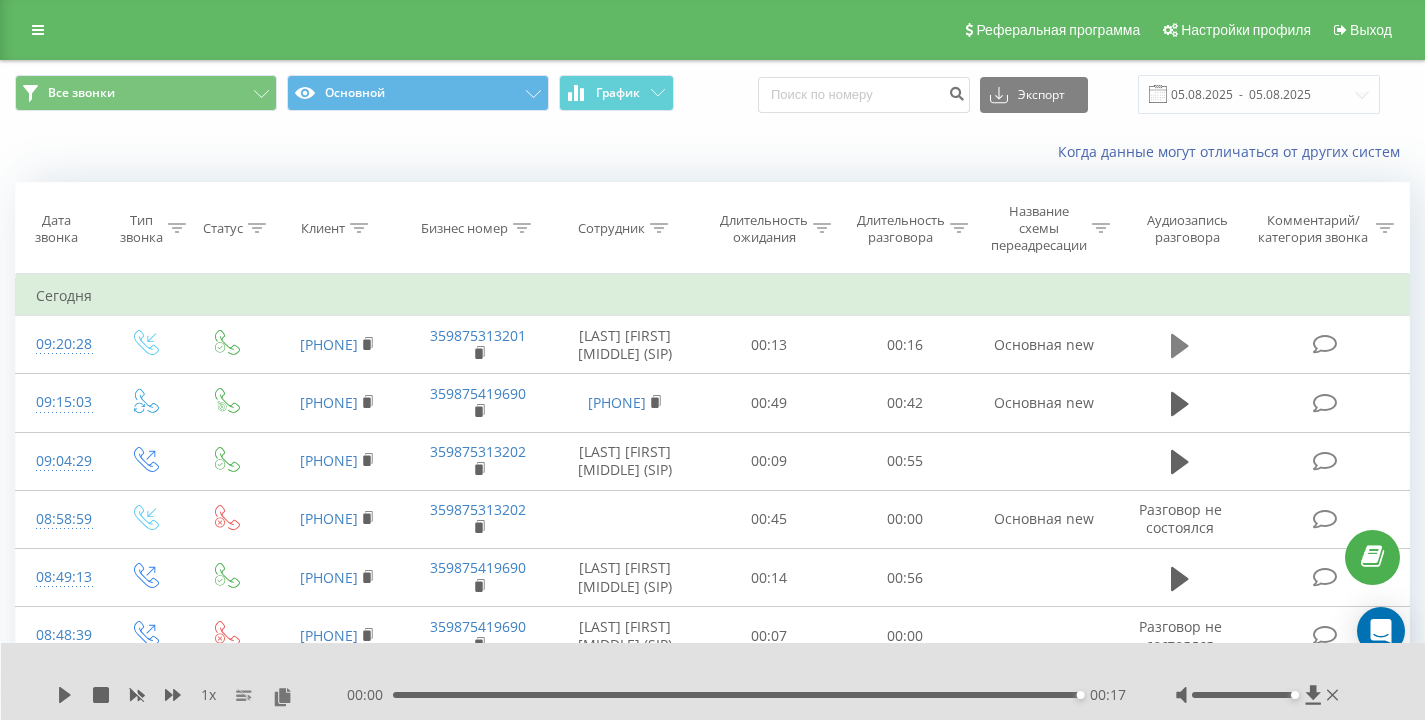 click 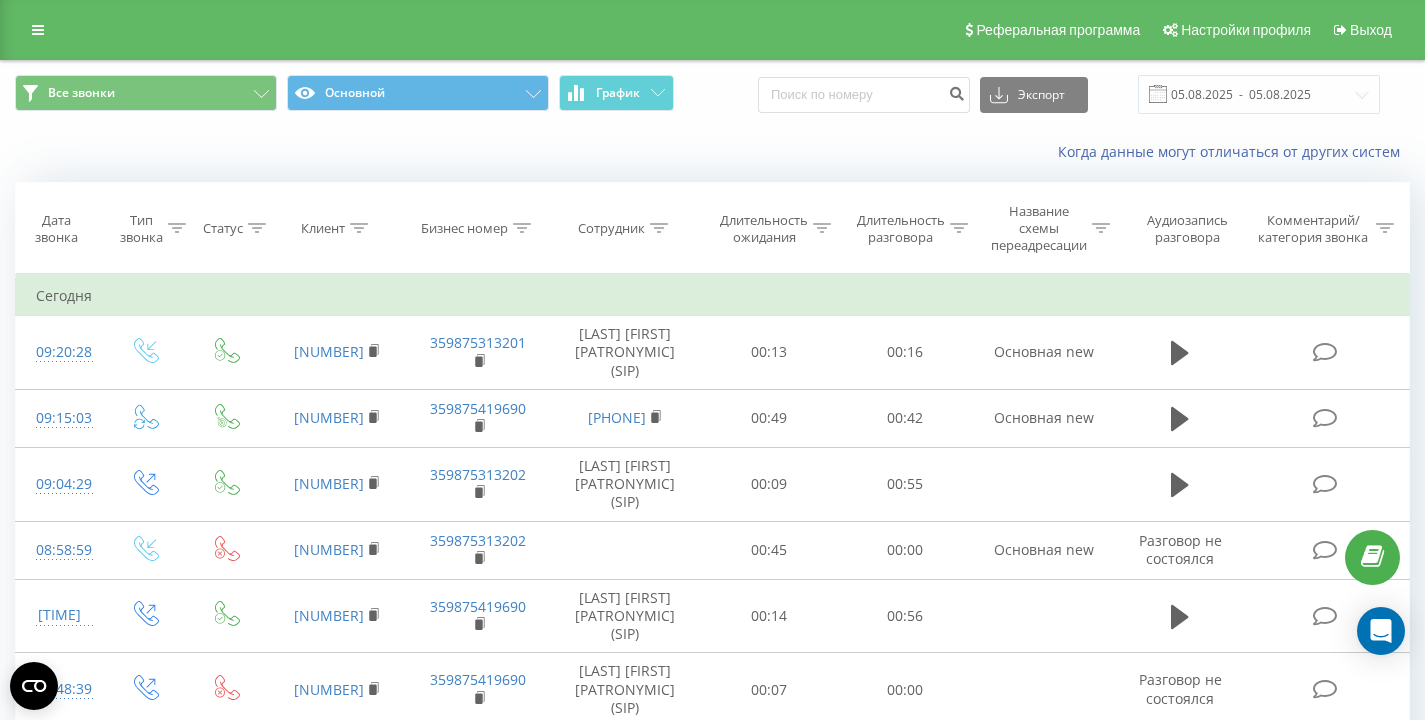 scroll, scrollTop: 0, scrollLeft: 0, axis: both 